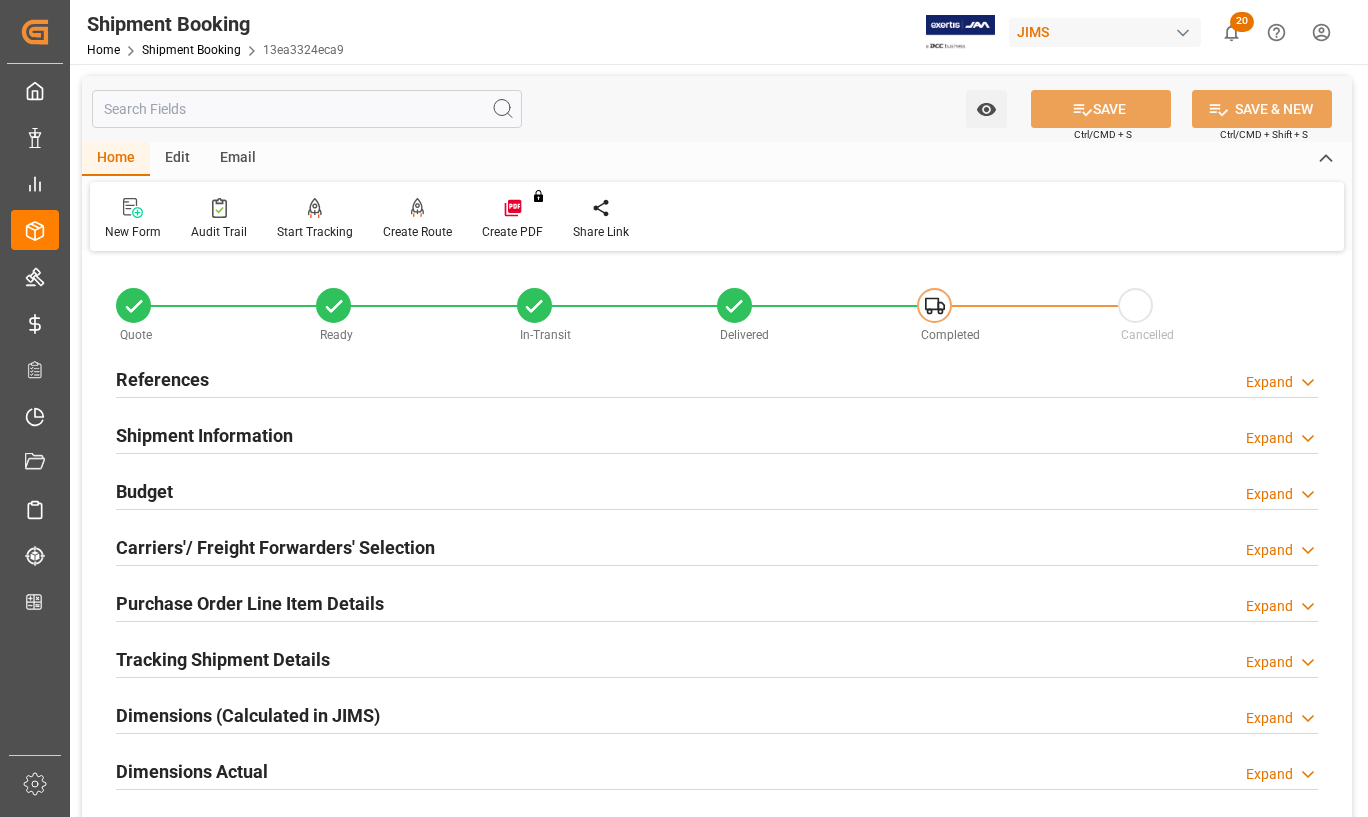 scroll, scrollTop: 0, scrollLeft: 0, axis: both 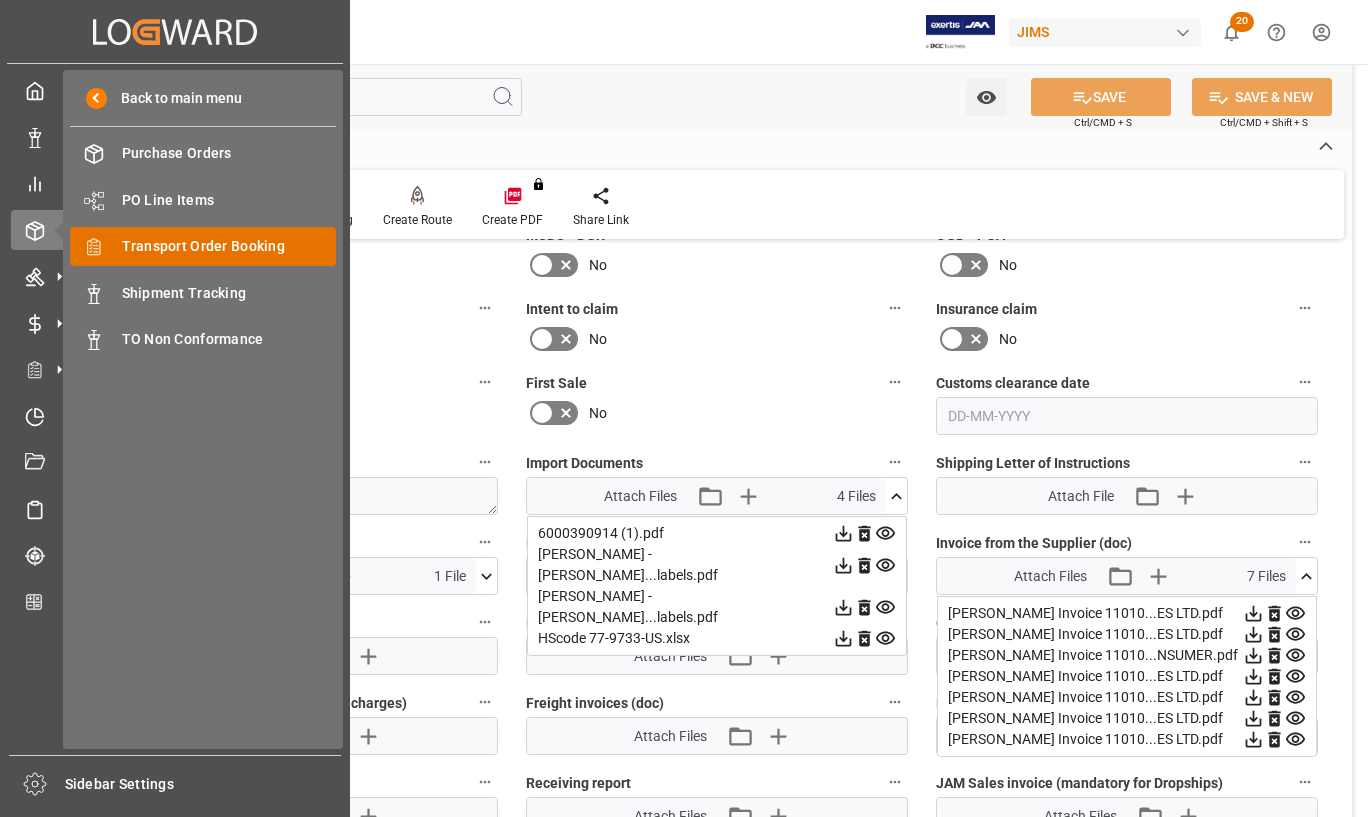 click on "Transport Order Booking" at bounding box center (229, 246) 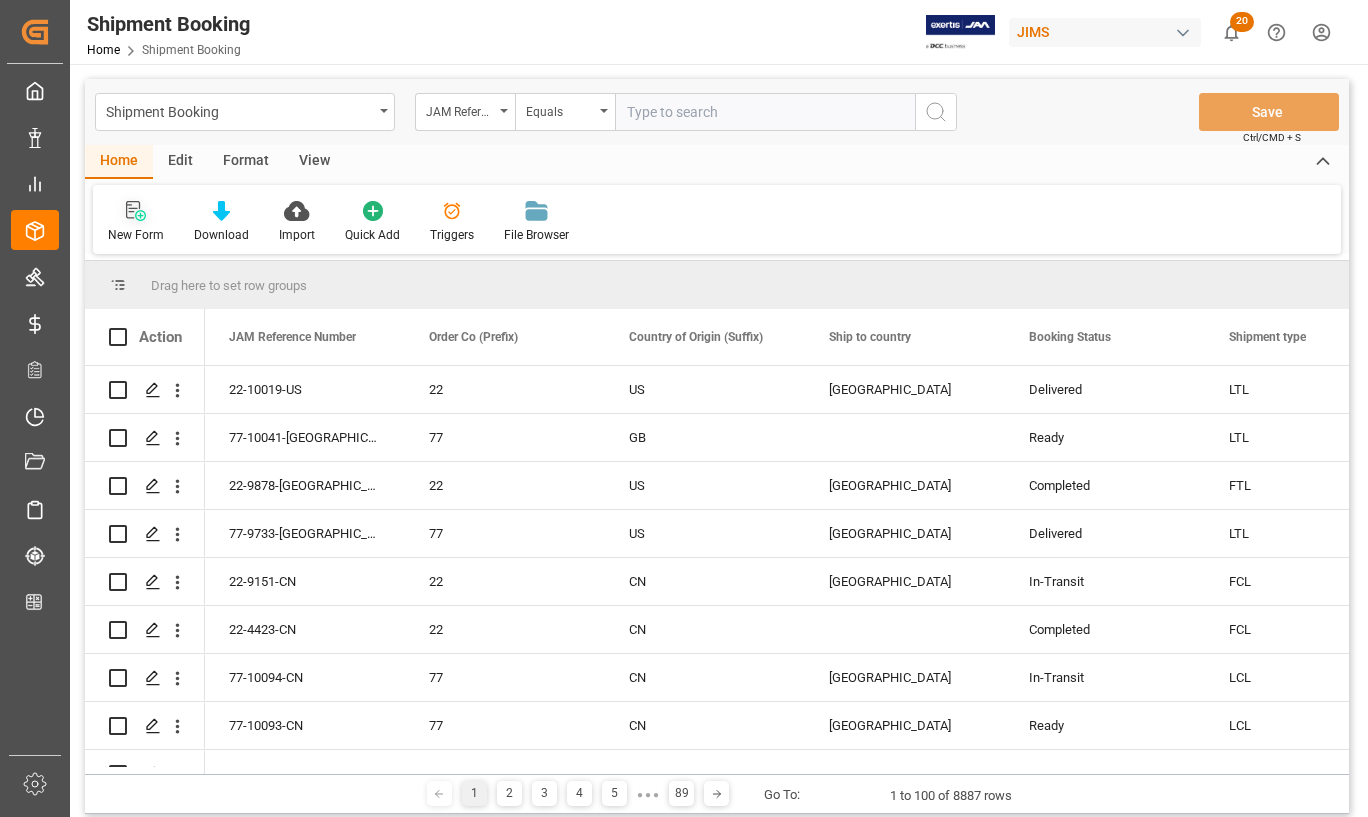click on "New Form" at bounding box center (136, 235) 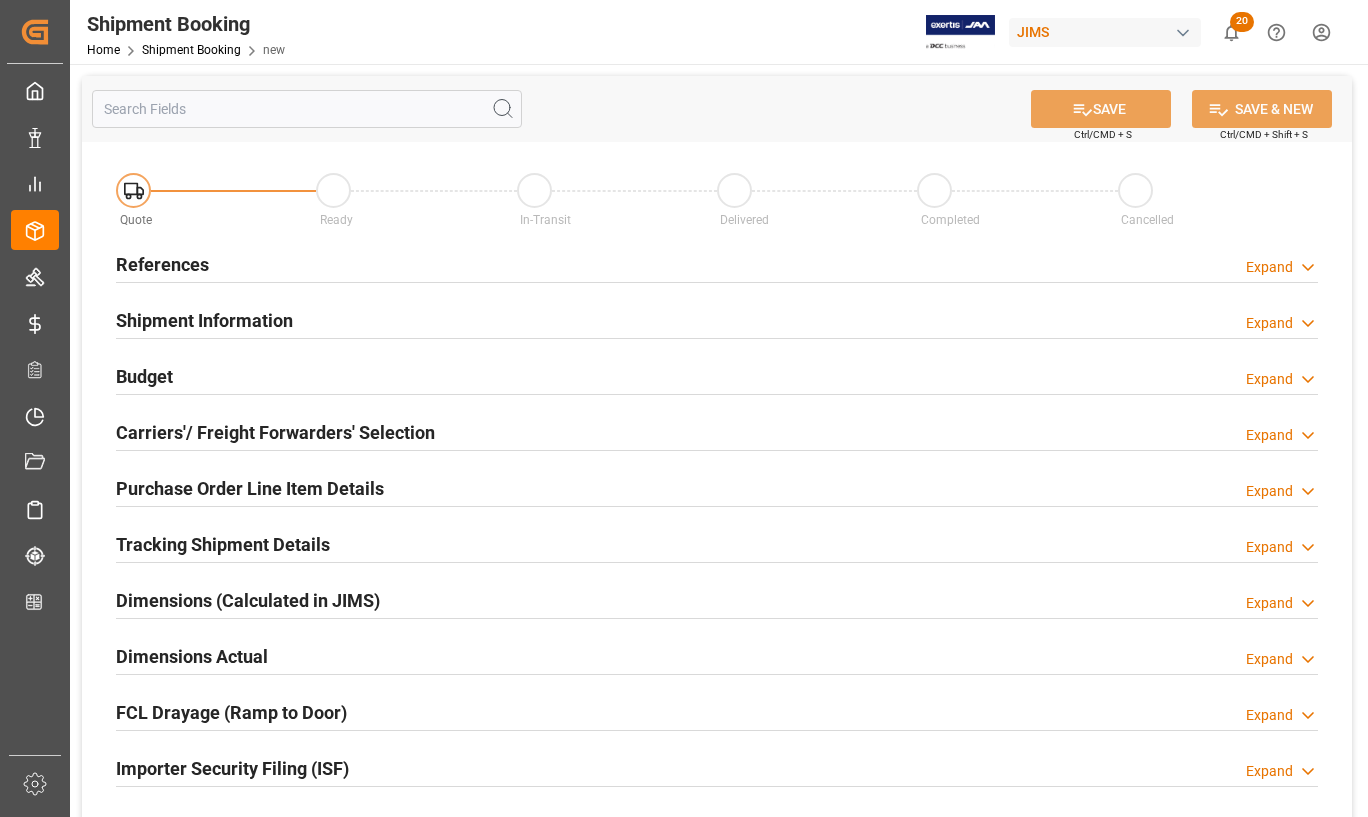 click on "References" at bounding box center [162, 264] 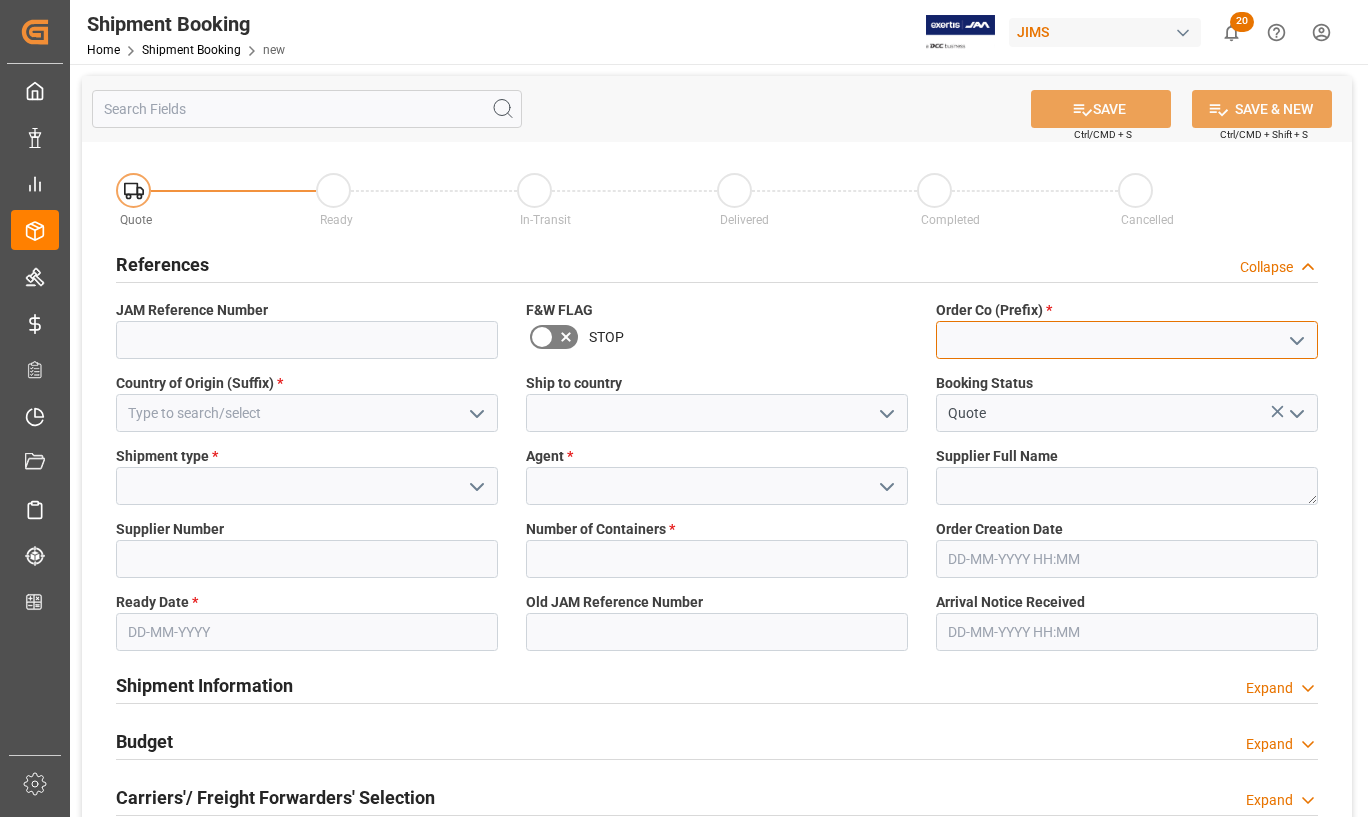 click at bounding box center [1127, 340] 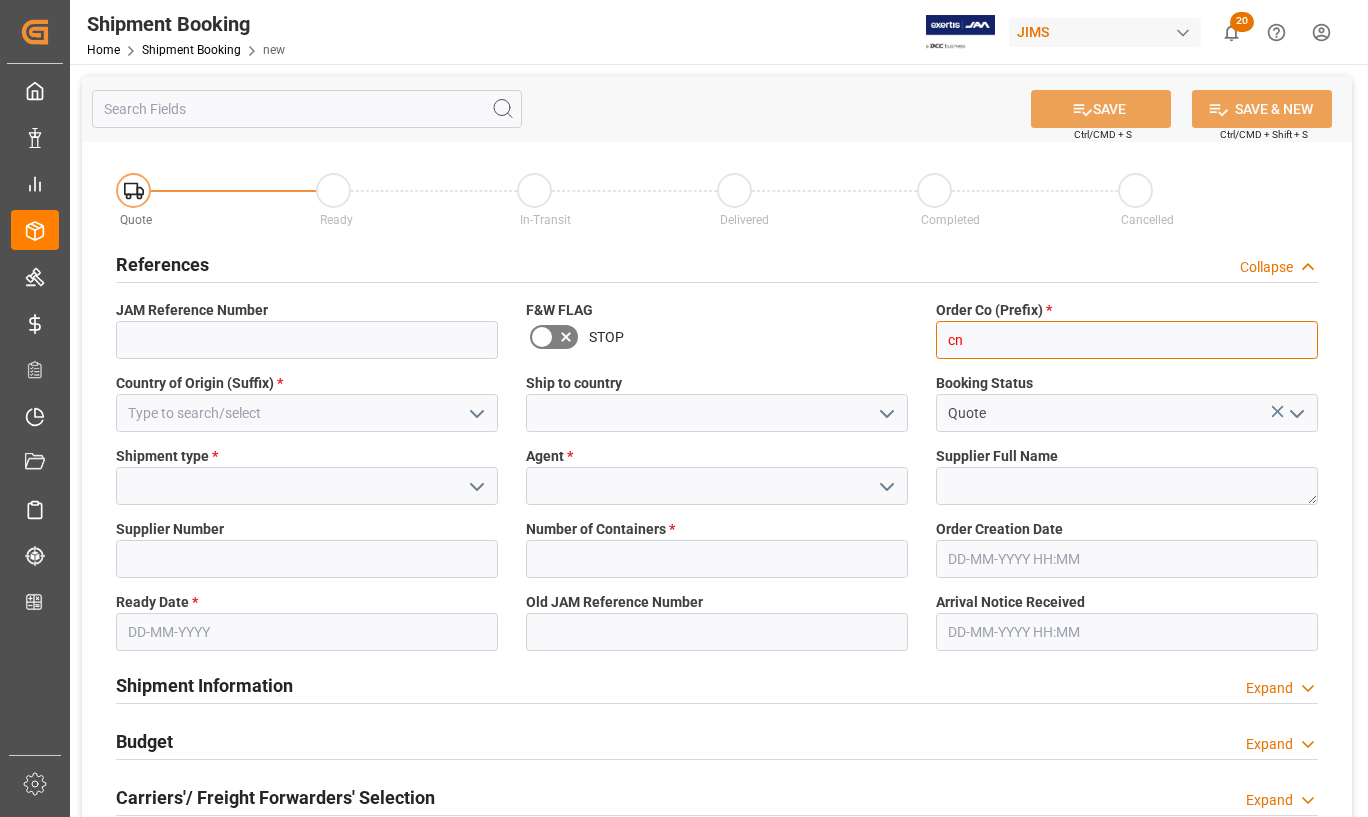 click on "cn" at bounding box center (1127, 340) 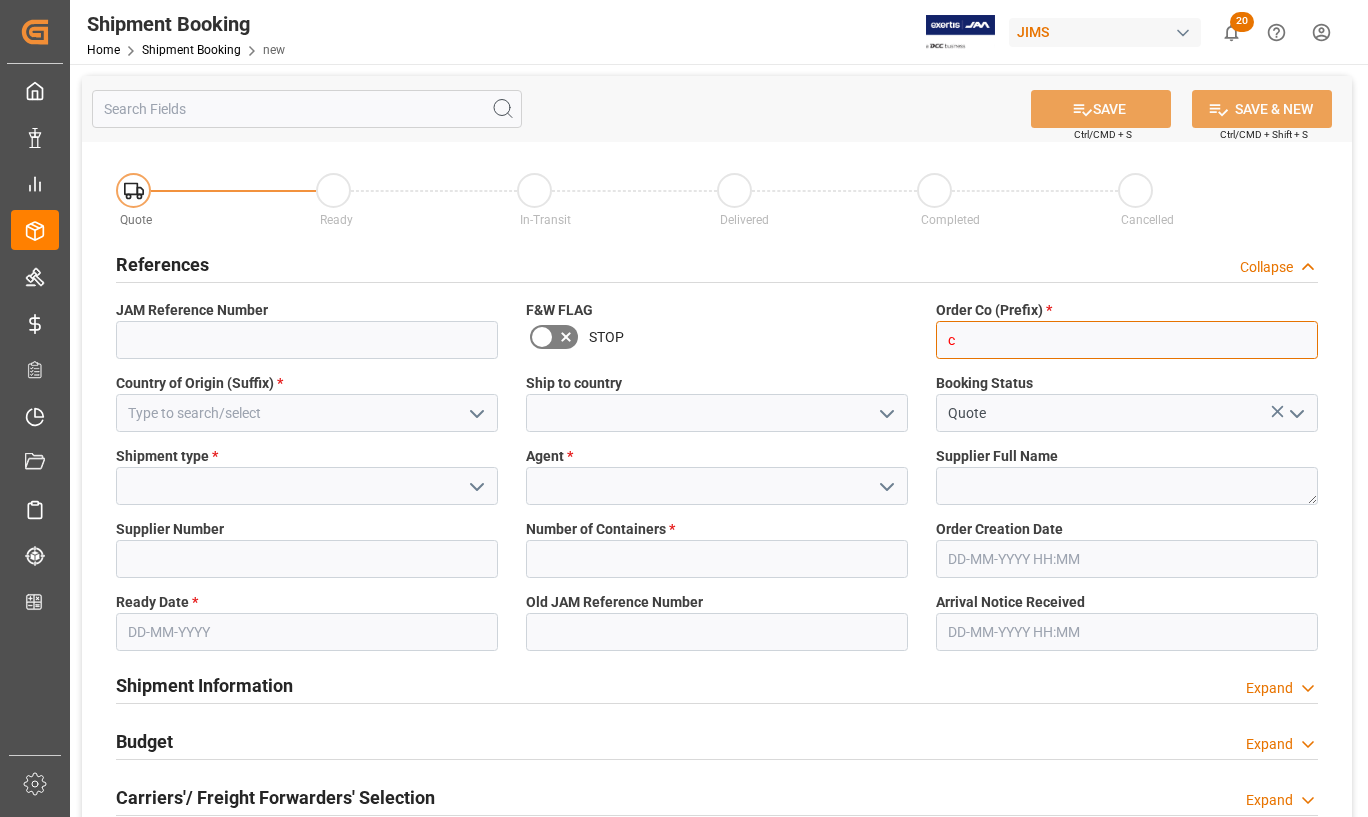 drag, startPoint x: 963, startPoint y: 340, endPoint x: 934, endPoint y: 333, distance: 29.832869 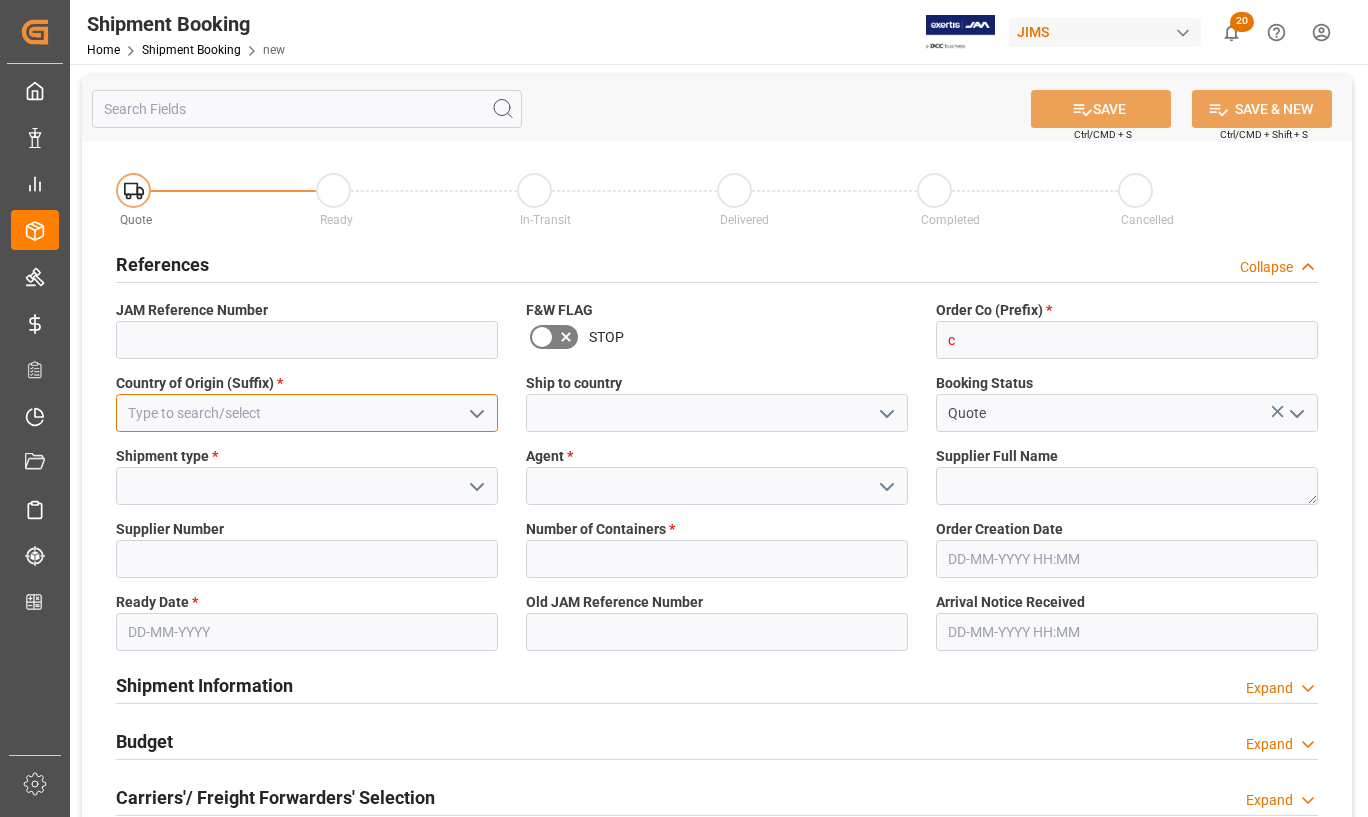 type 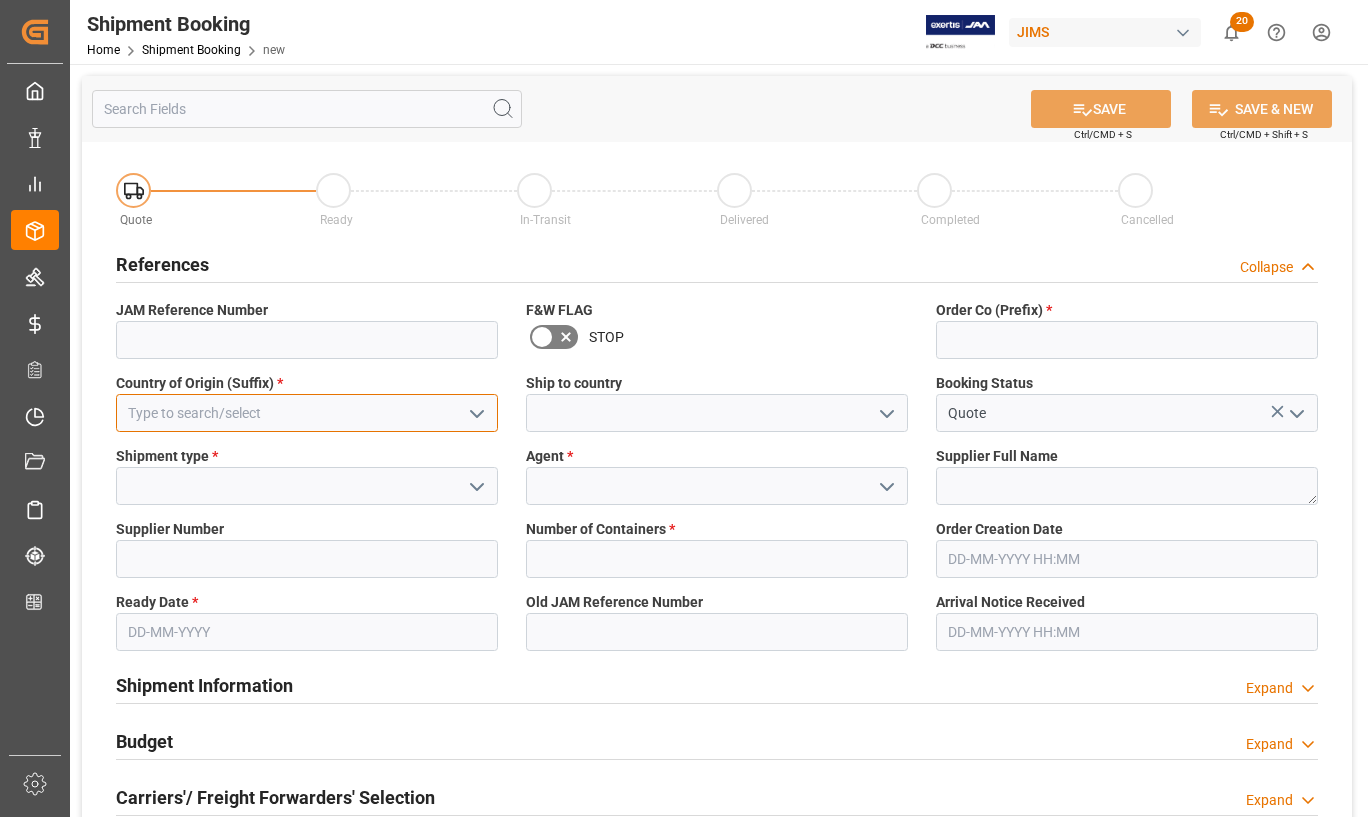 click at bounding box center [307, 413] 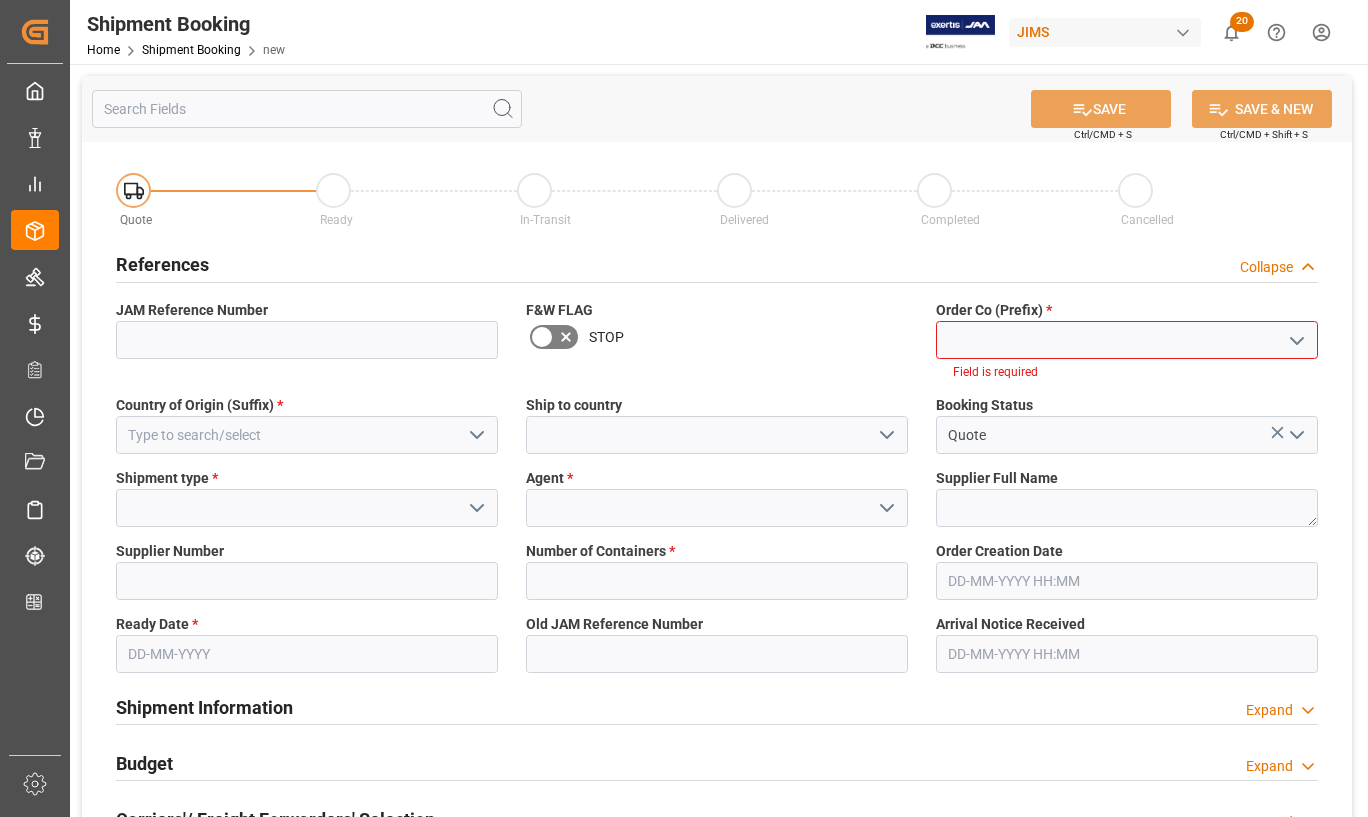 click 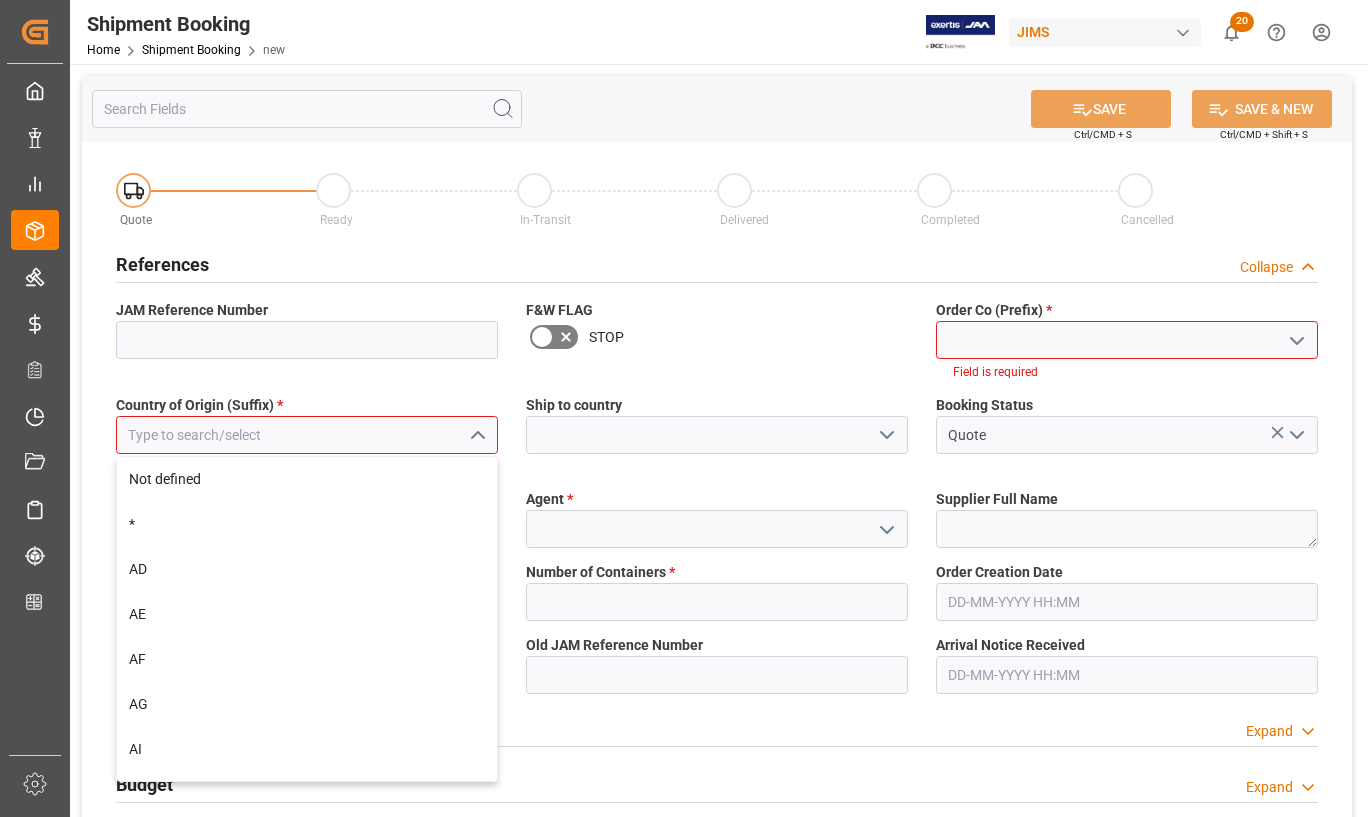 type 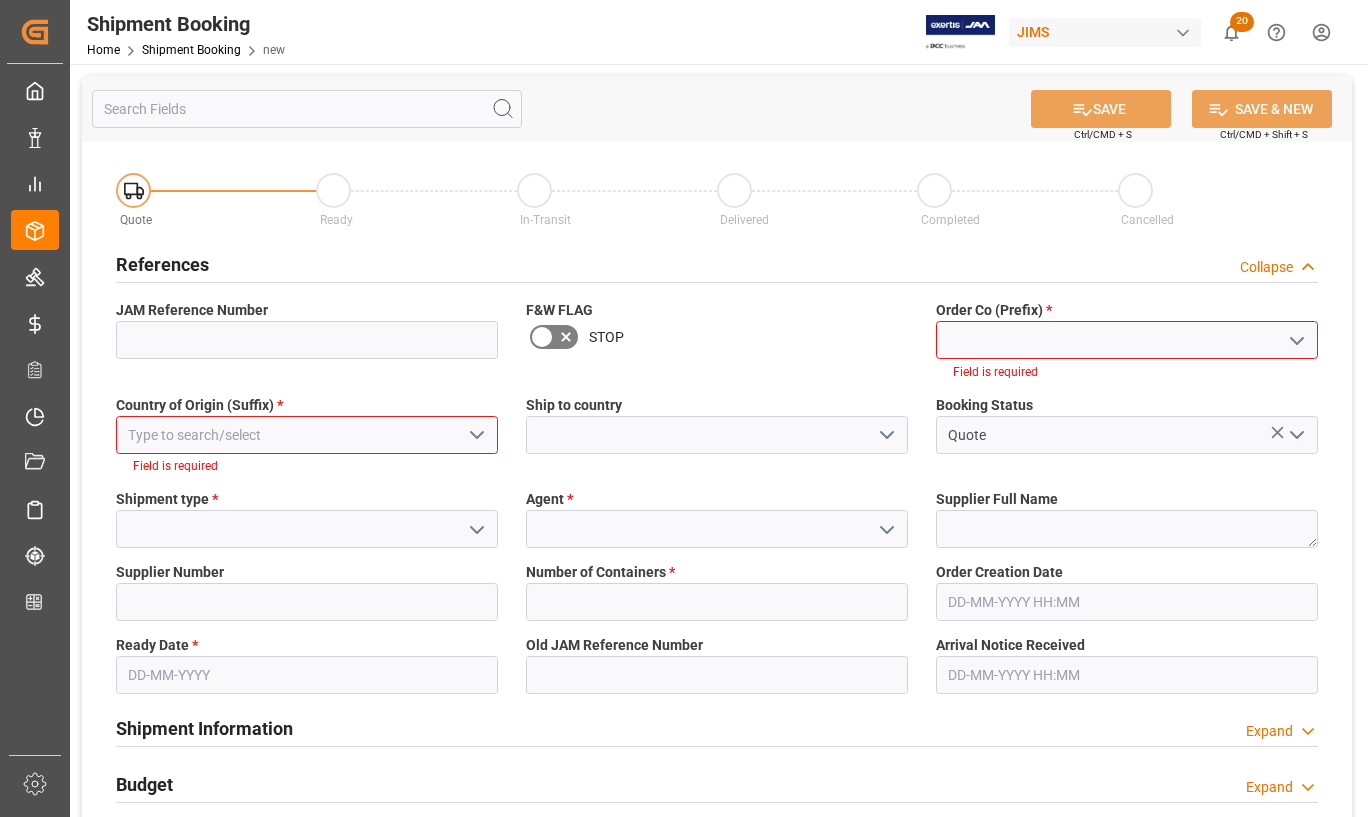 click at bounding box center [307, 435] 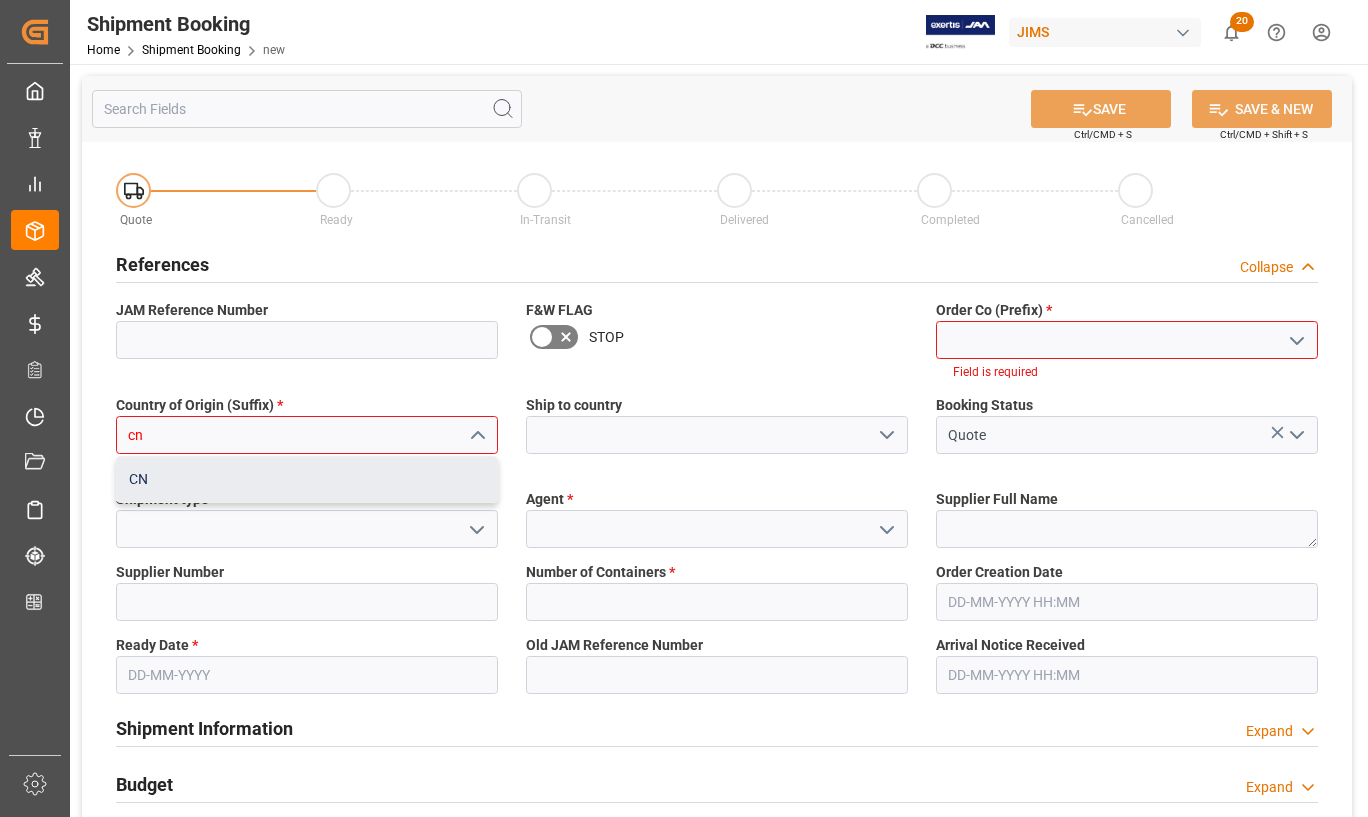 click on "CN" at bounding box center (307, 479) 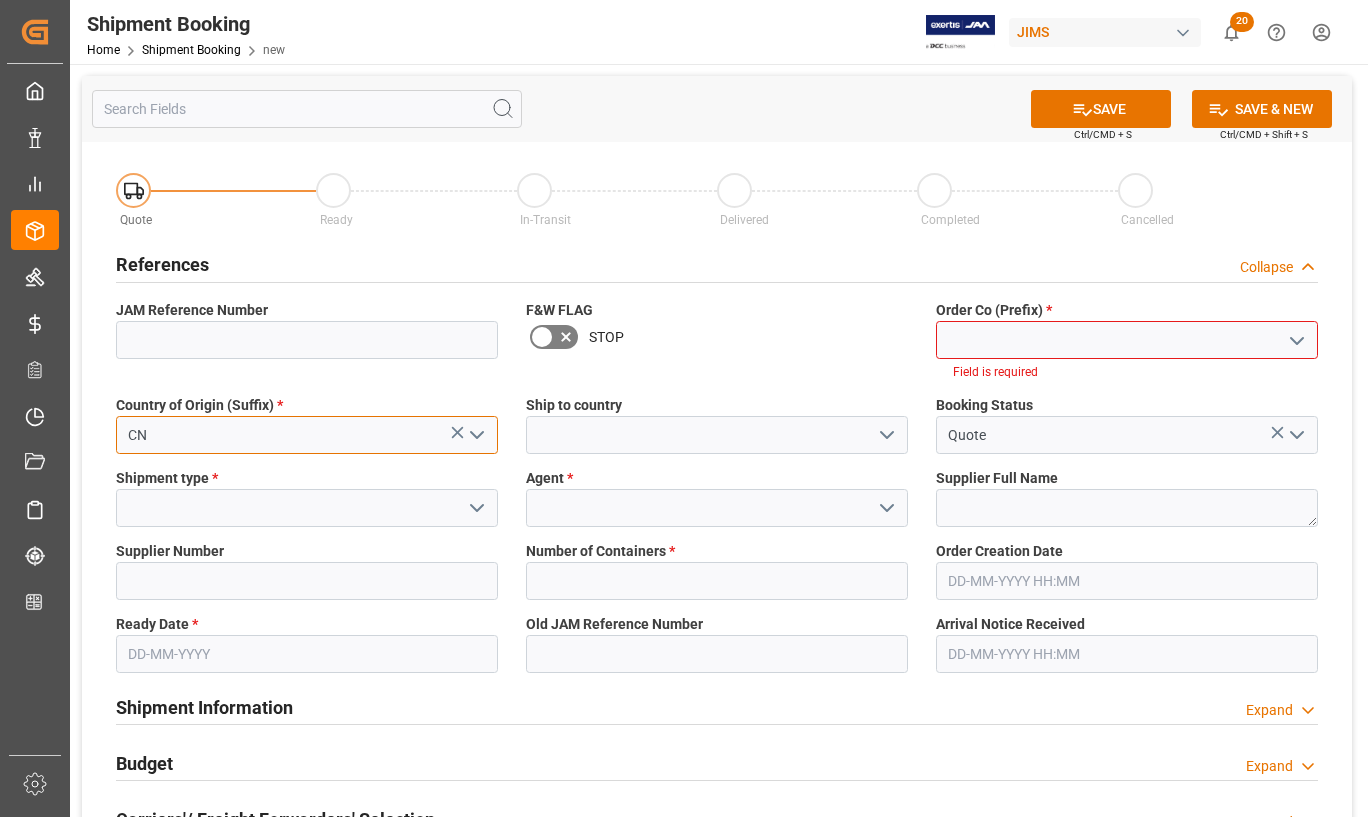 type on "CN" 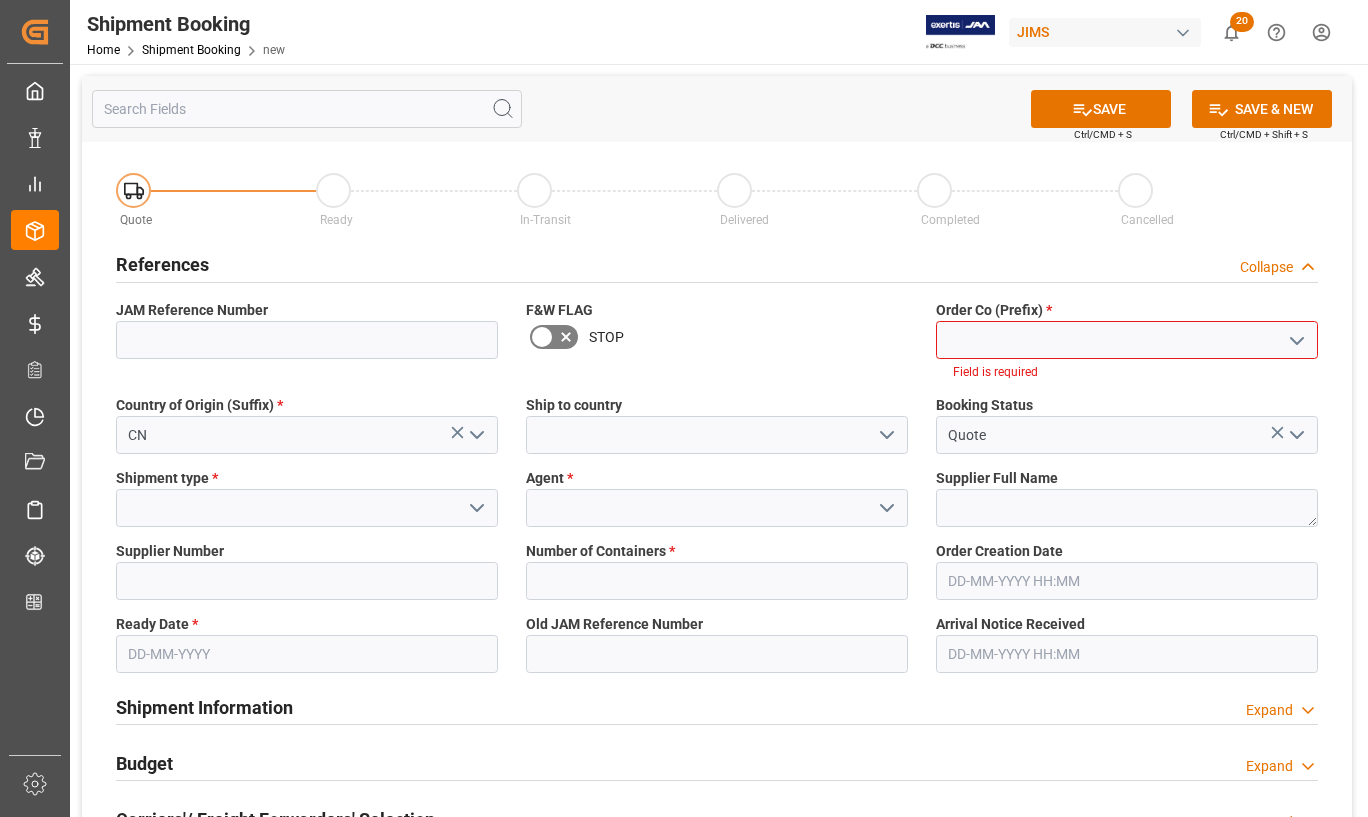 click 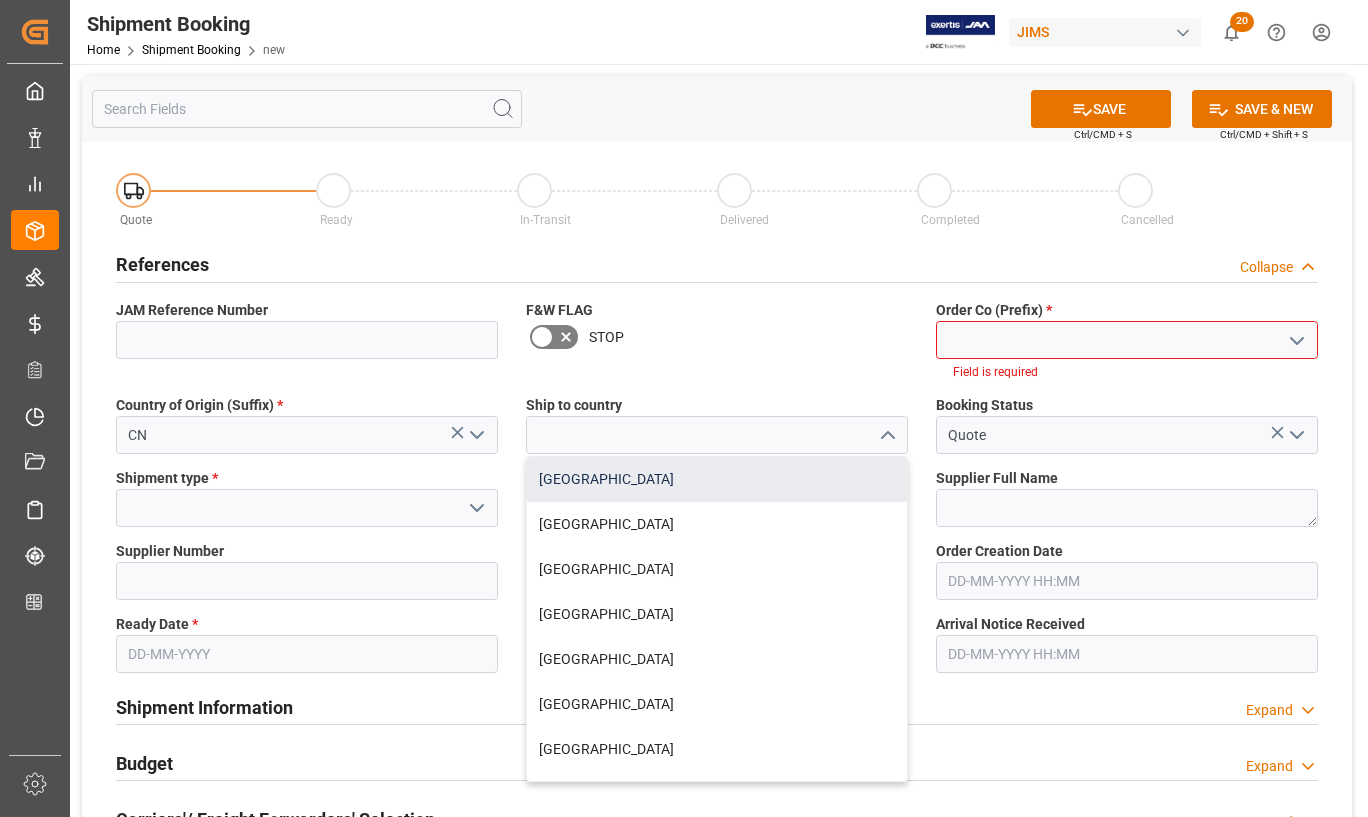 click on "Canada" at bounding box center (717, 479) 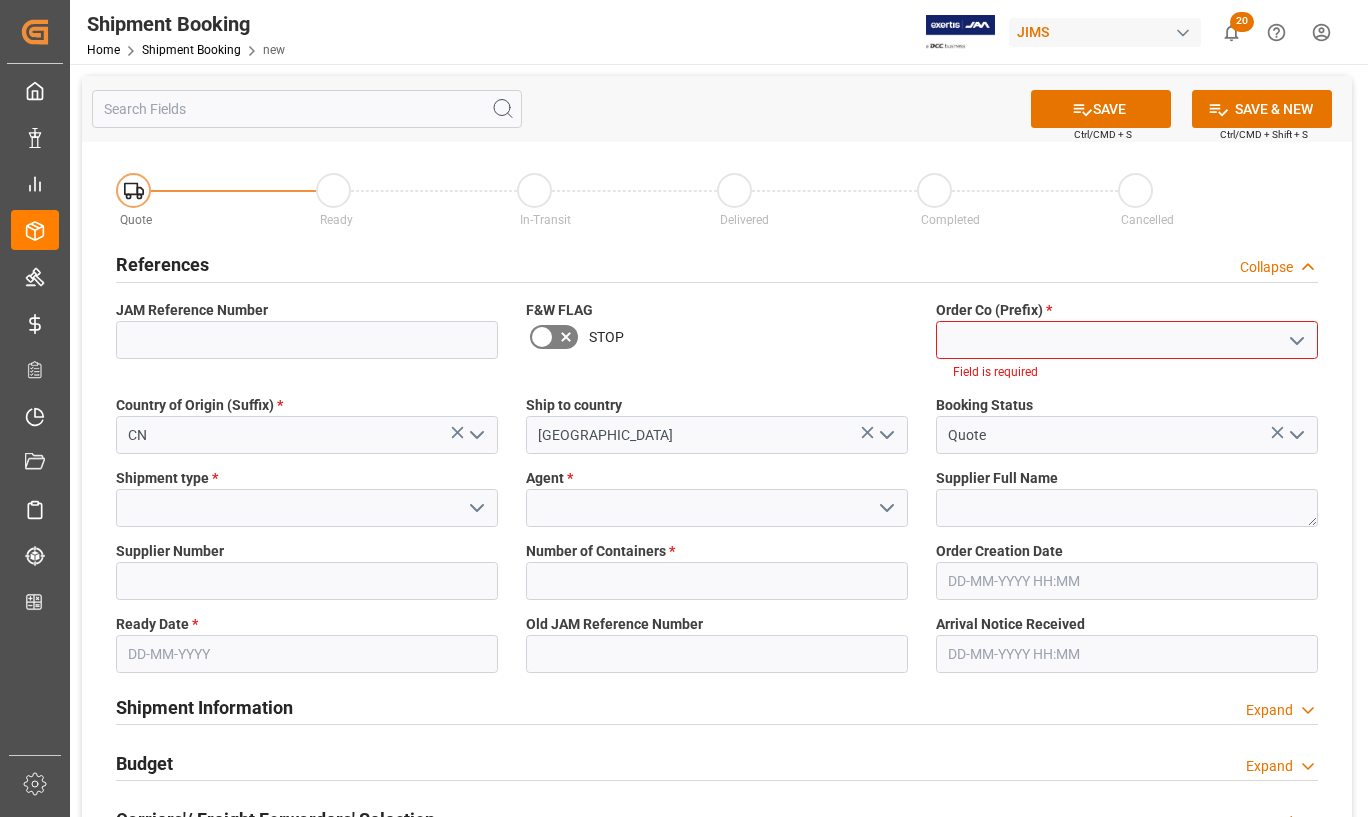 click 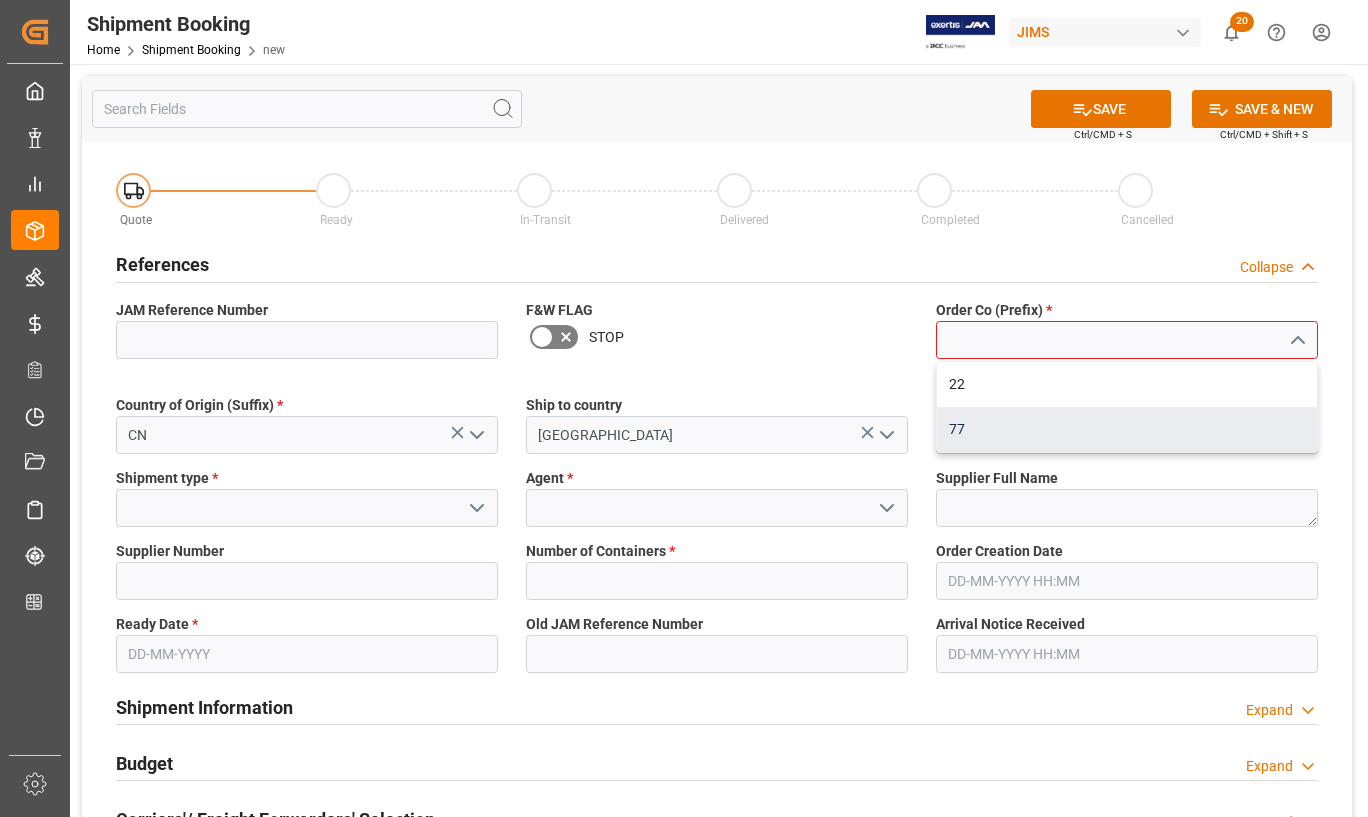 click on "77" at bounding box center (1127, 429) 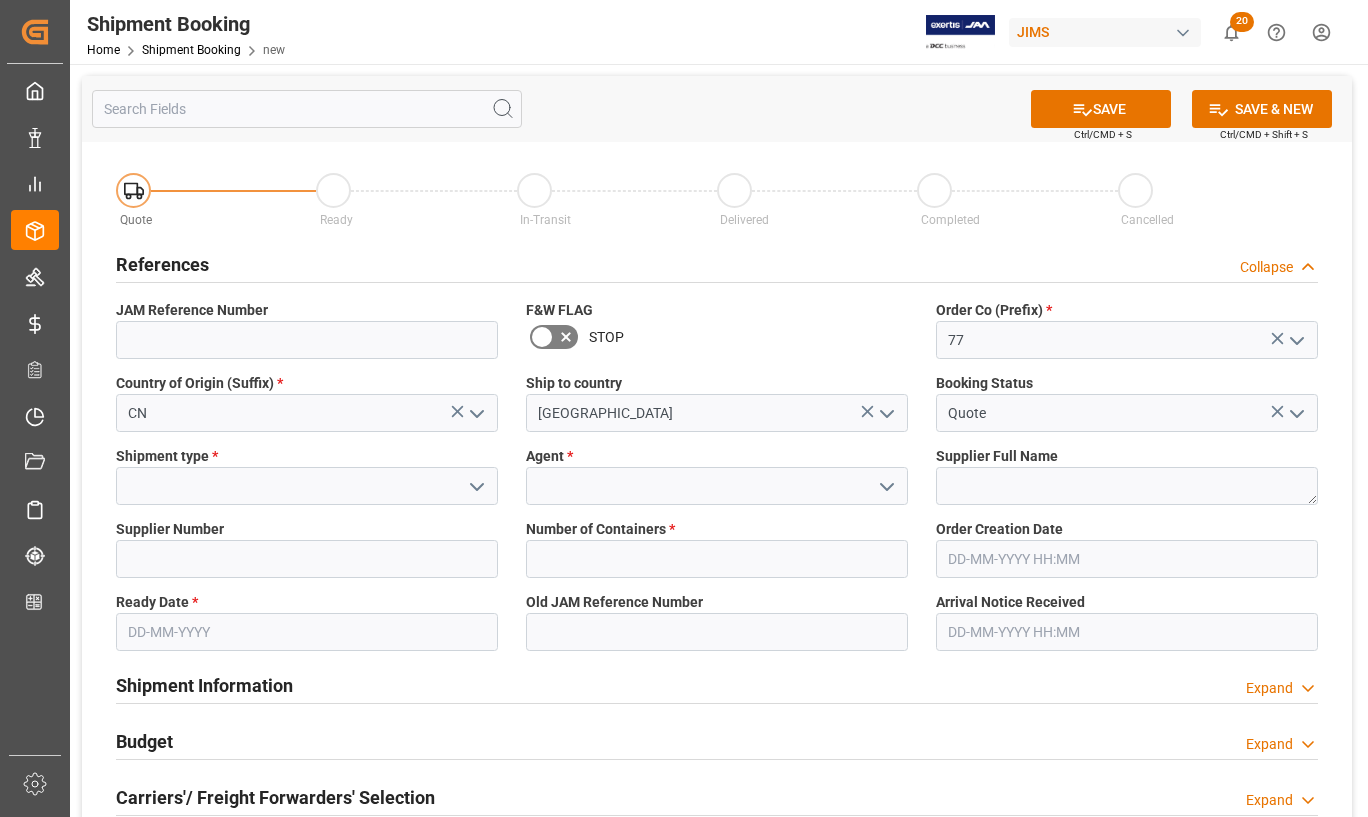 click 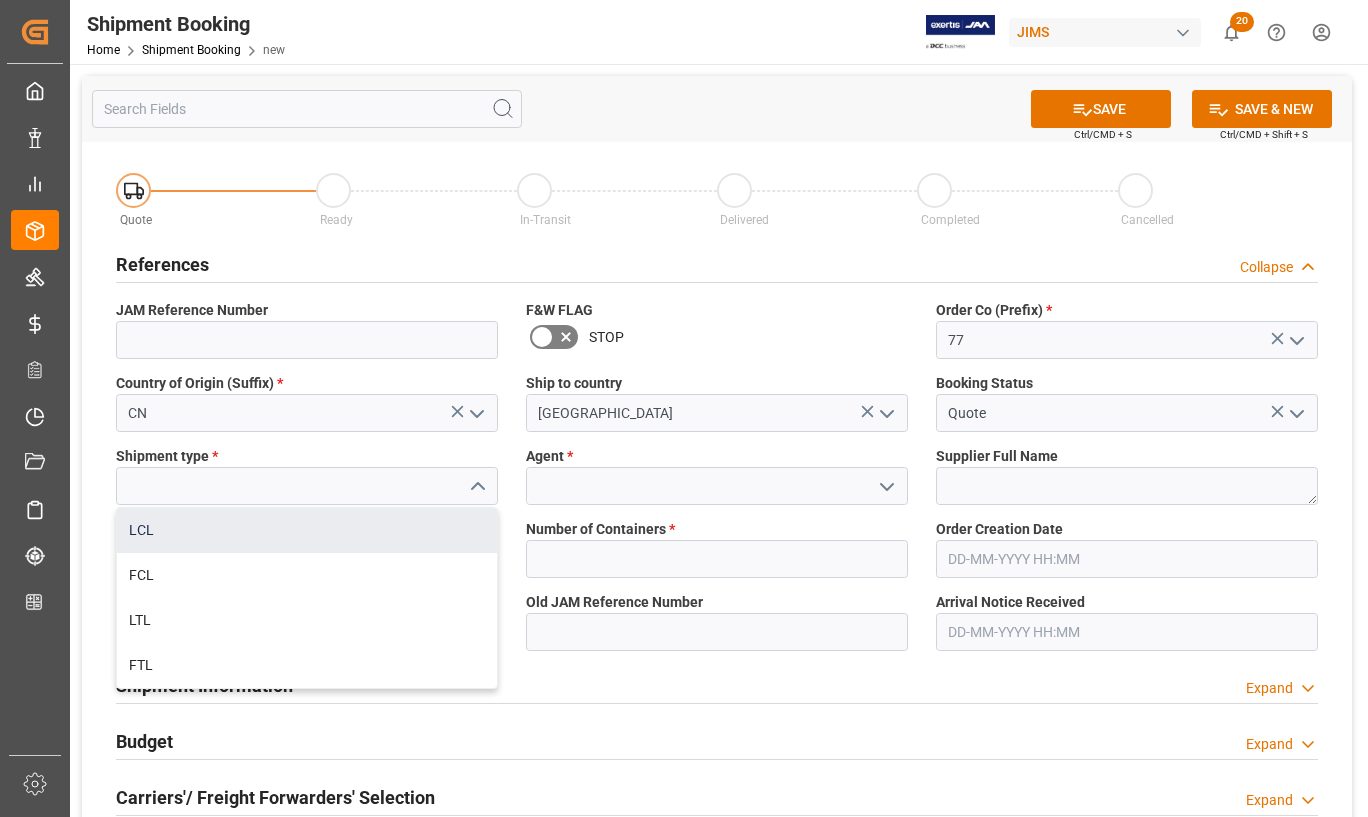 click on "LCL" at bounding box center (307, 530) 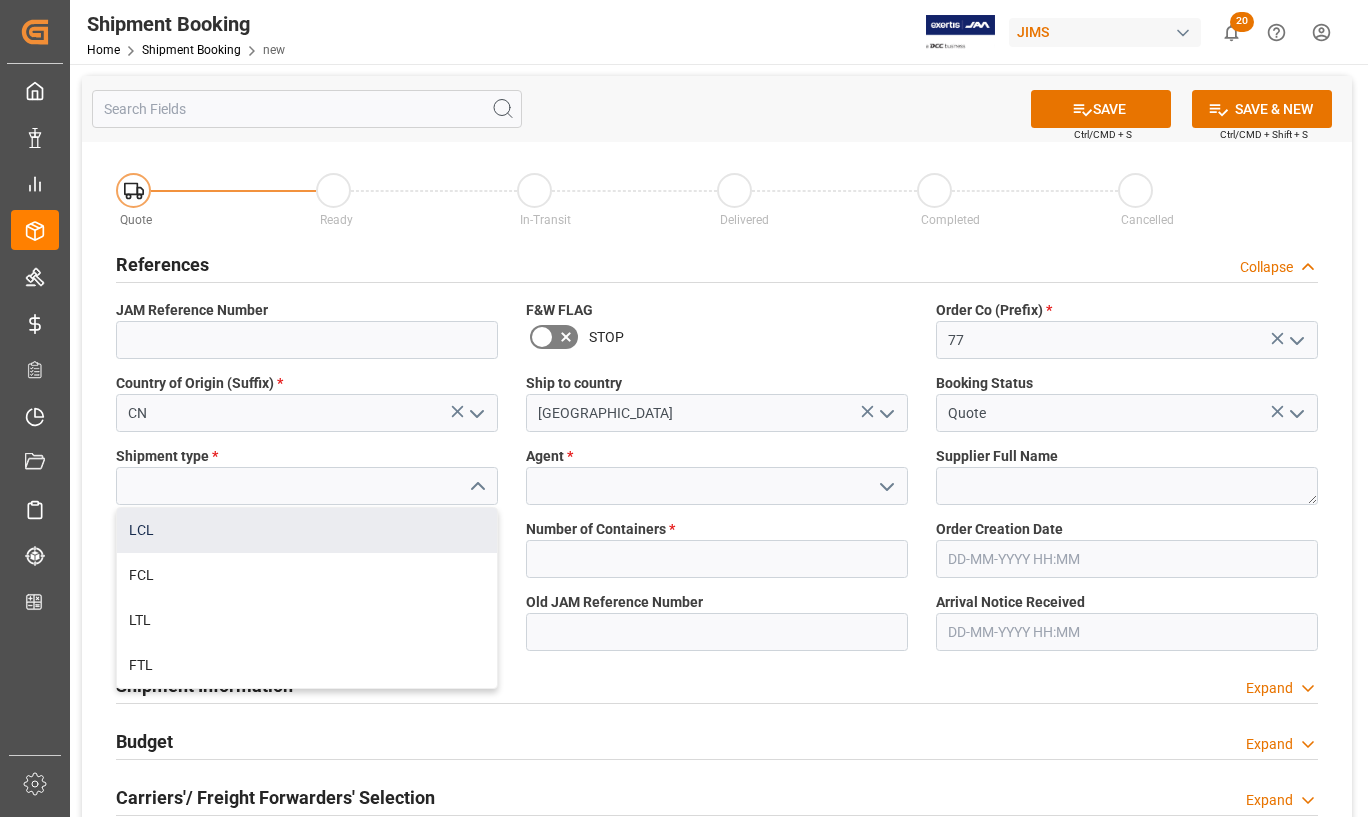 type on "LCL" 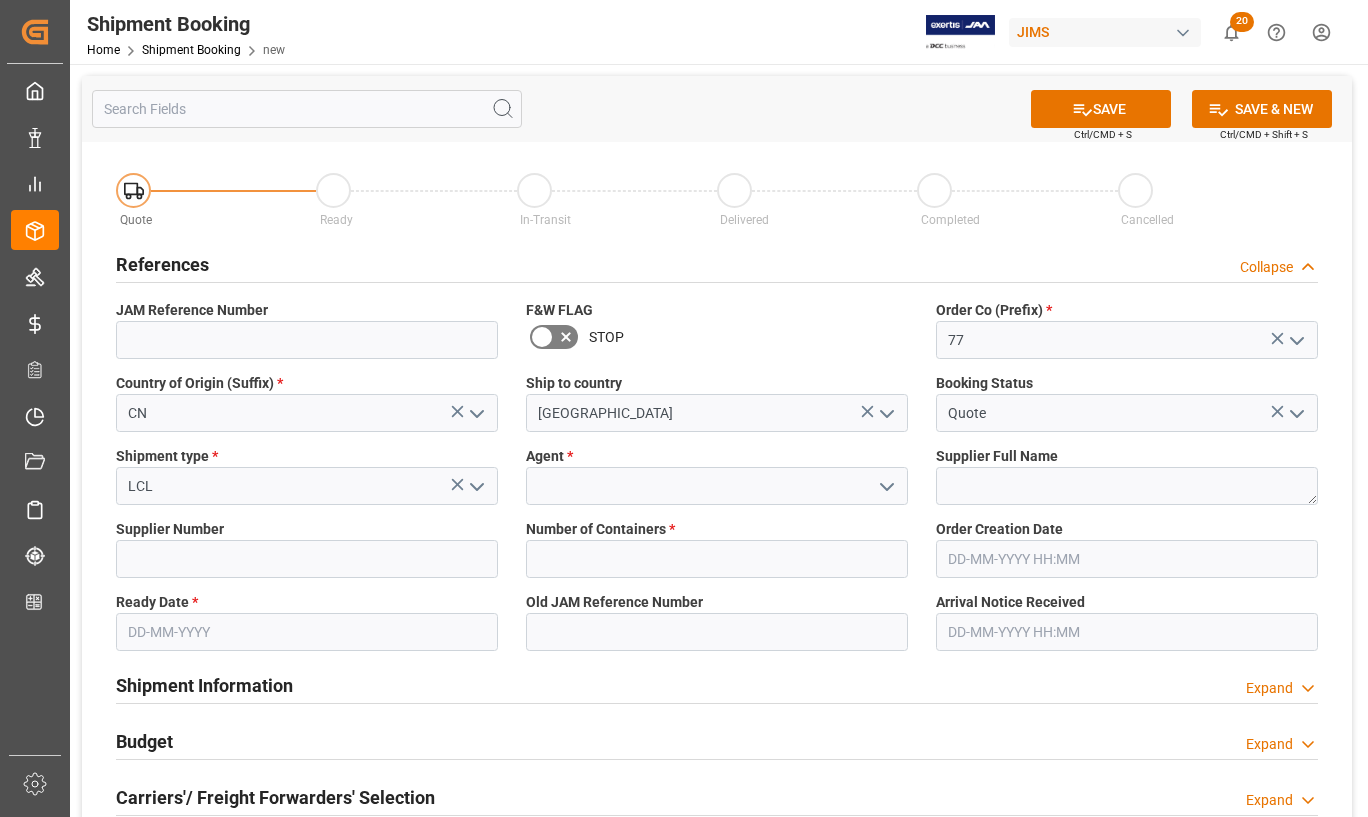 click 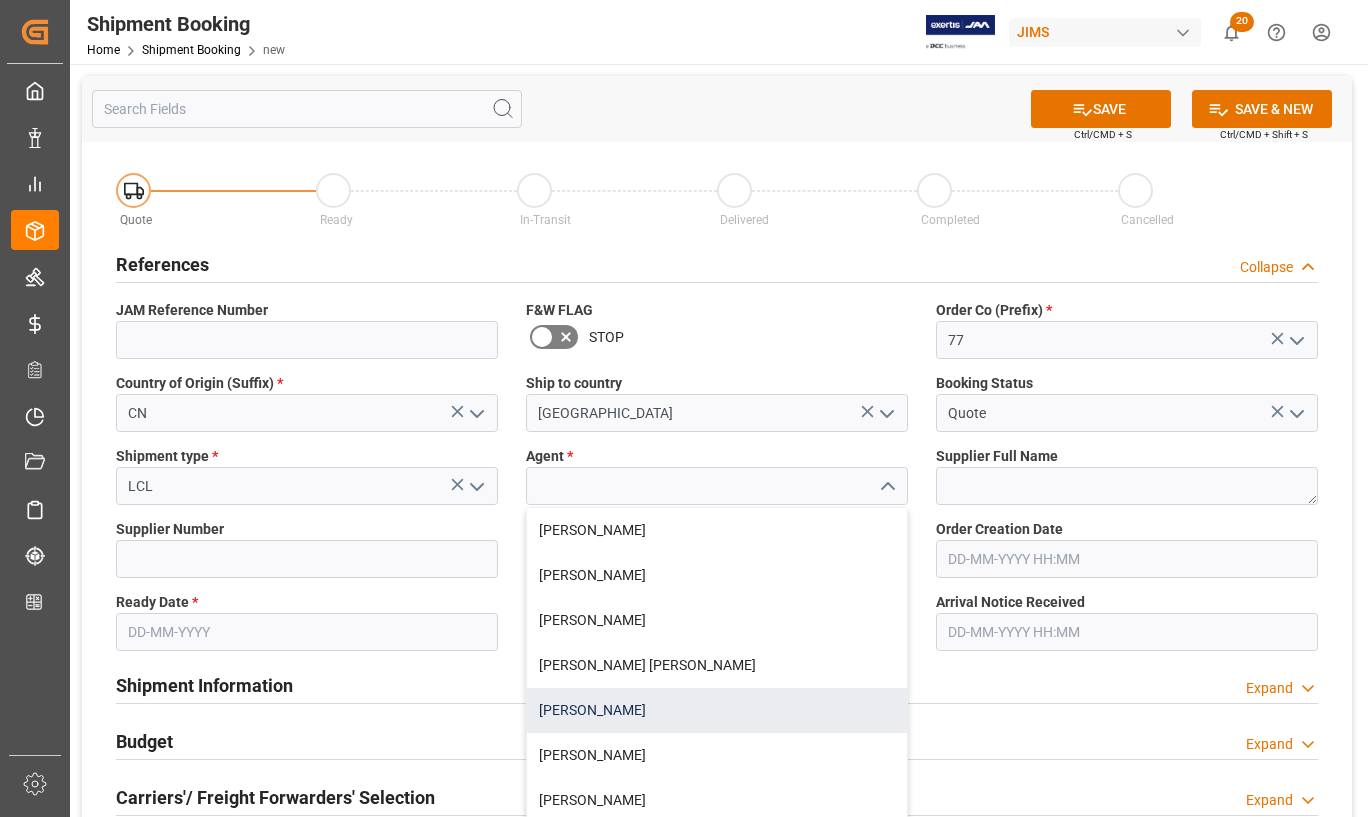click on "Catherine Danielson" at bounding box center [717, 710] 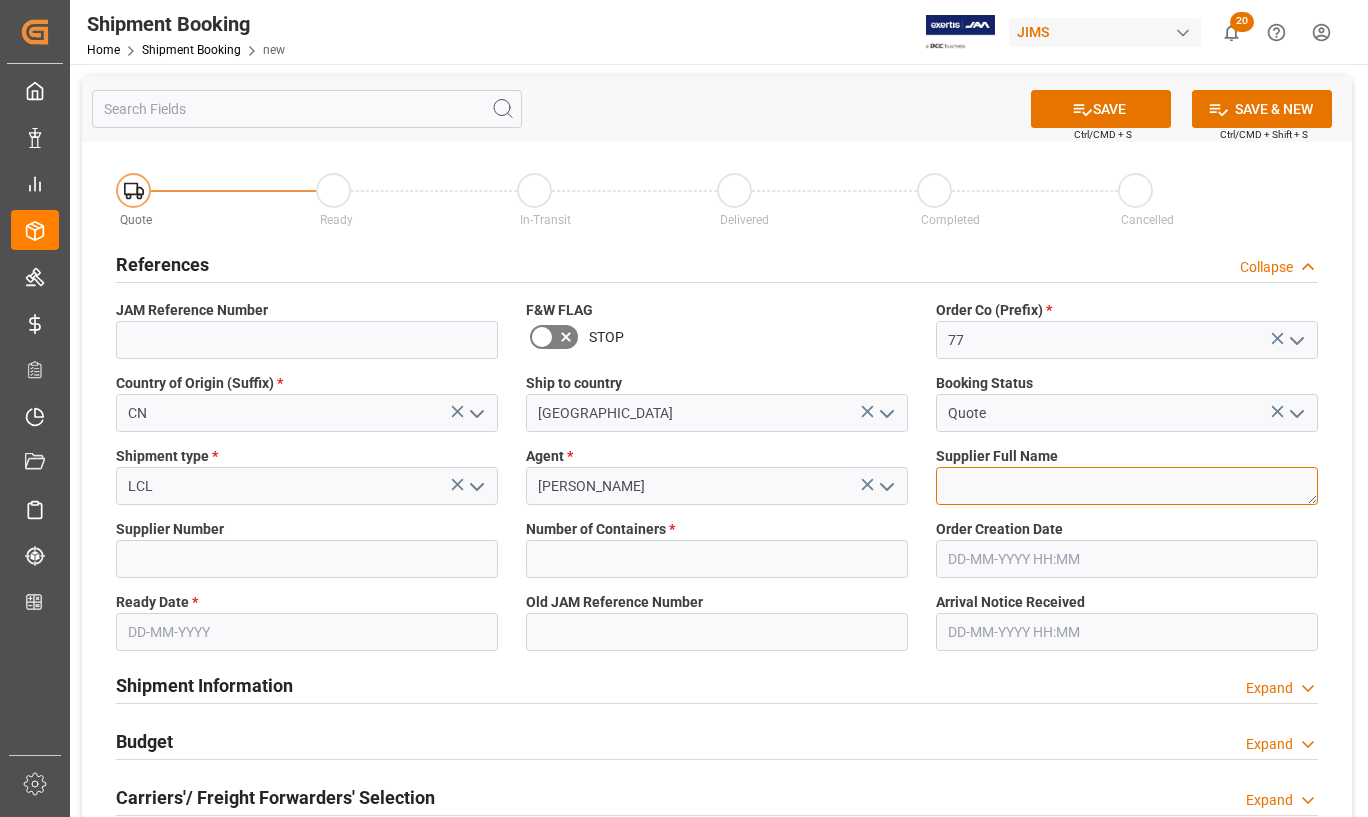 click at bounding box center (1127, 486) 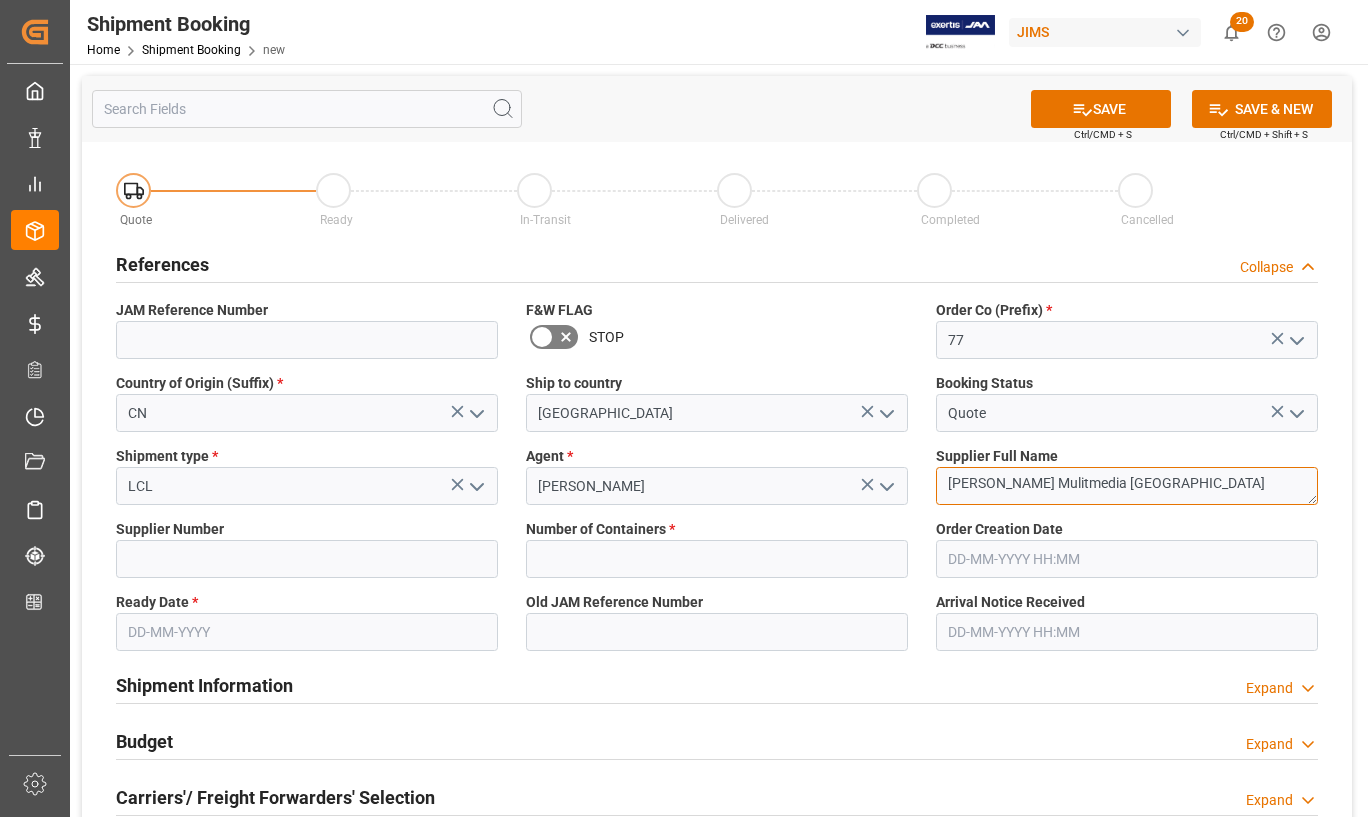 type on "Harman Mulitmedia China" 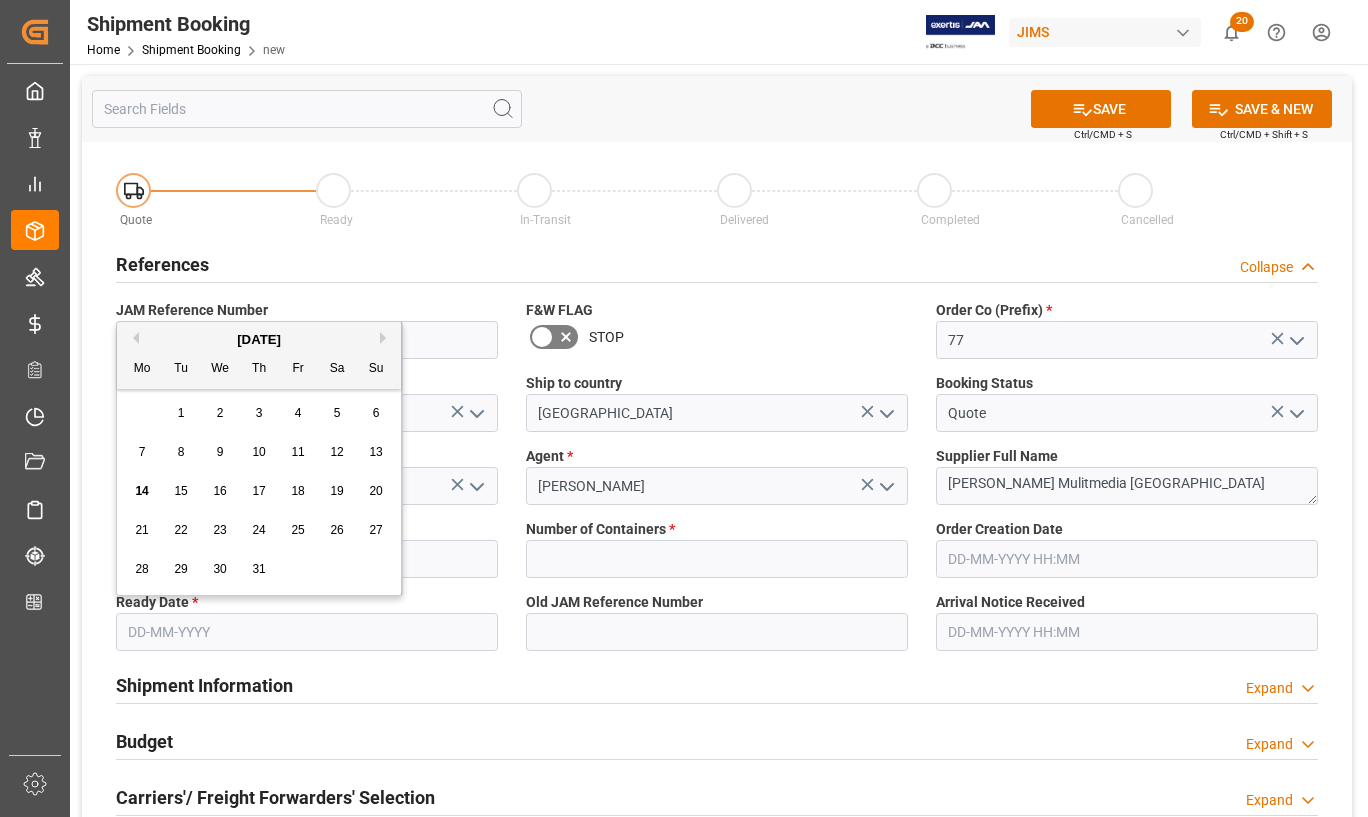 click at bounding box center [307, 632] 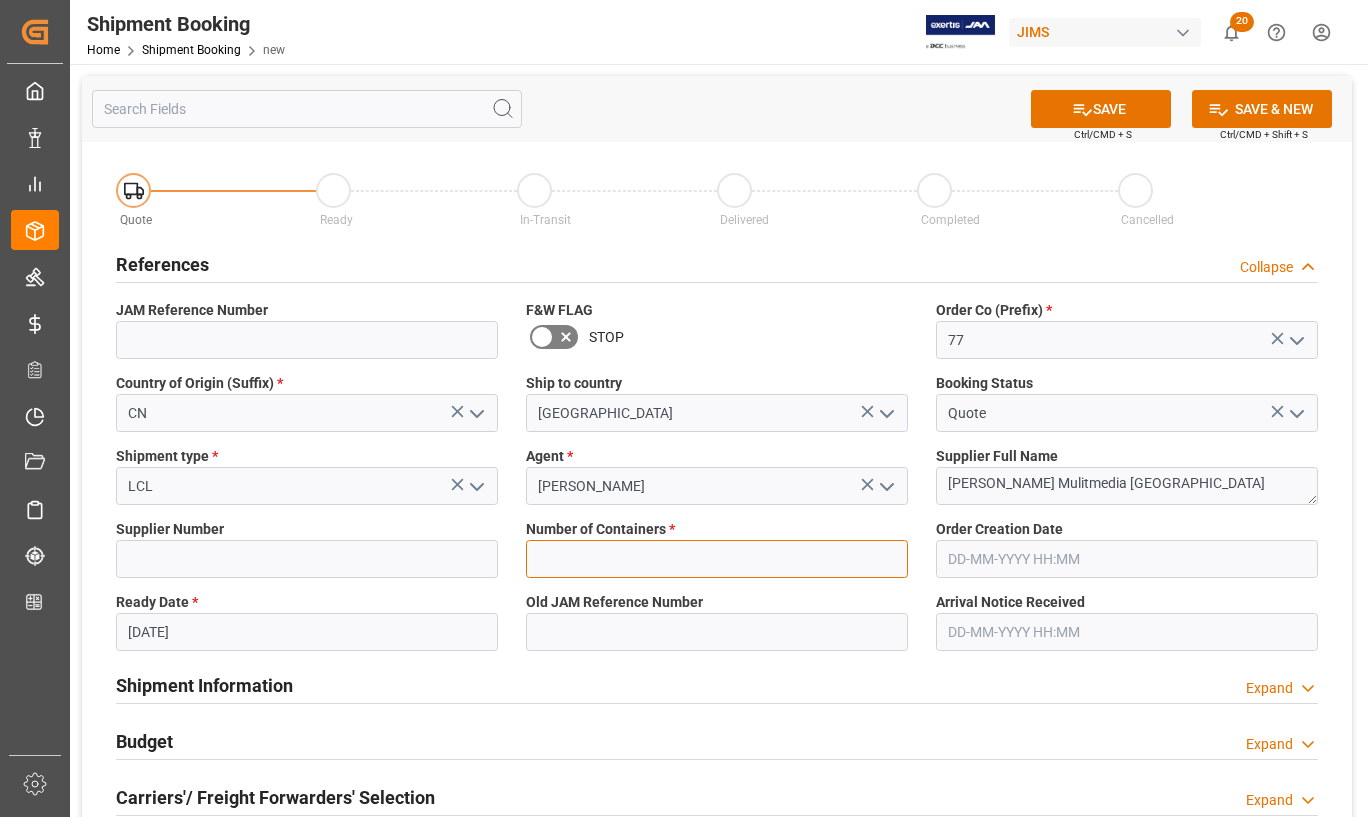 click at bounding box center [717, 559] 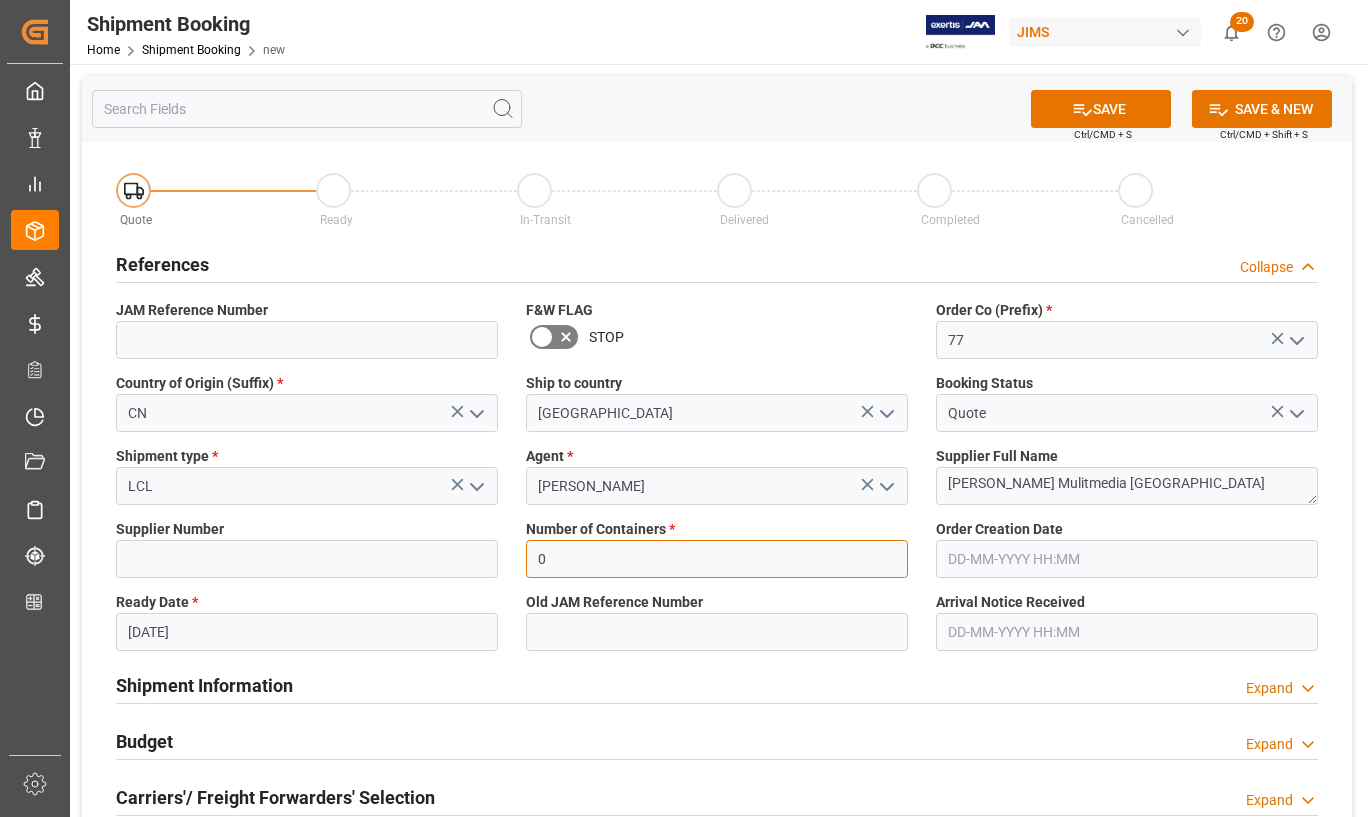 type on "0" 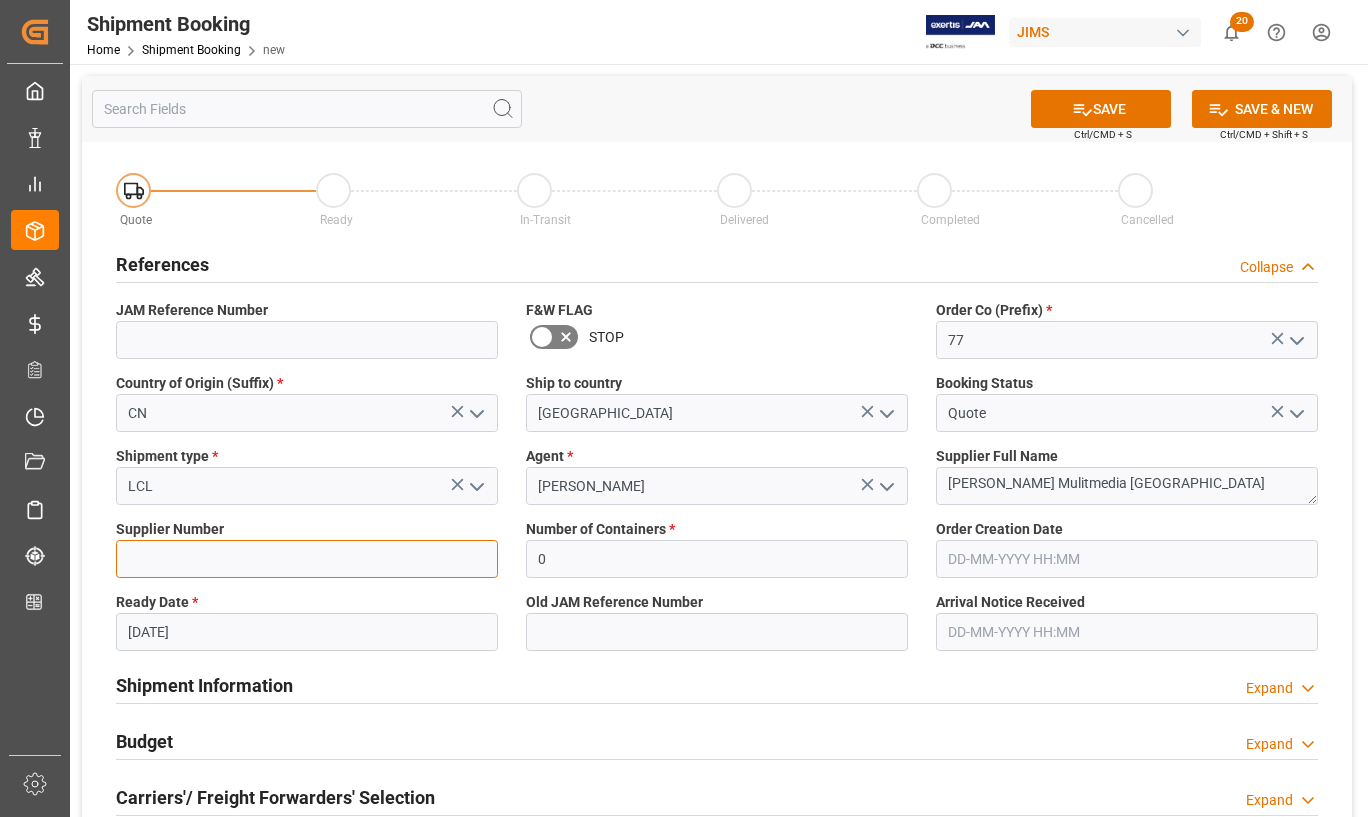 click at bounding box center (307, 559) 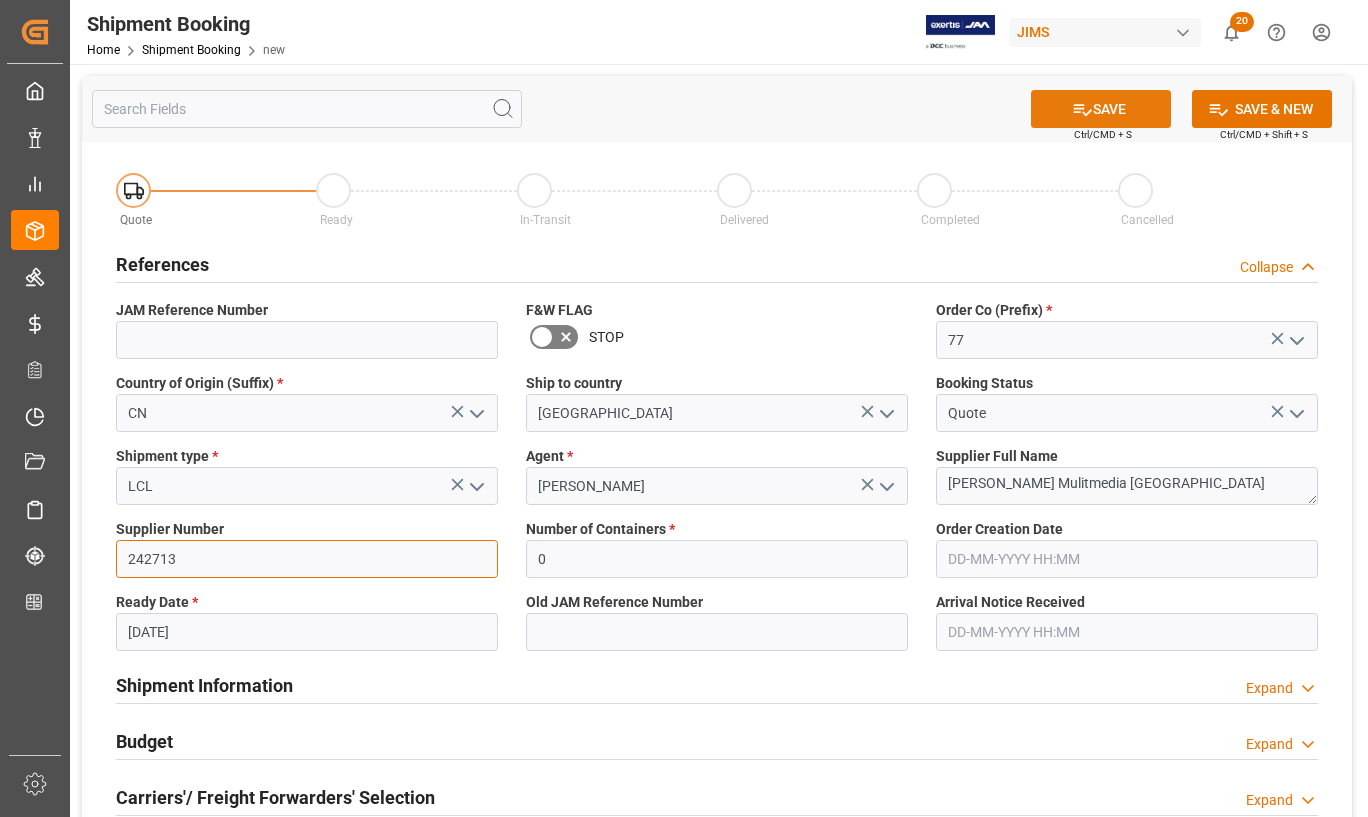 type on "242713" 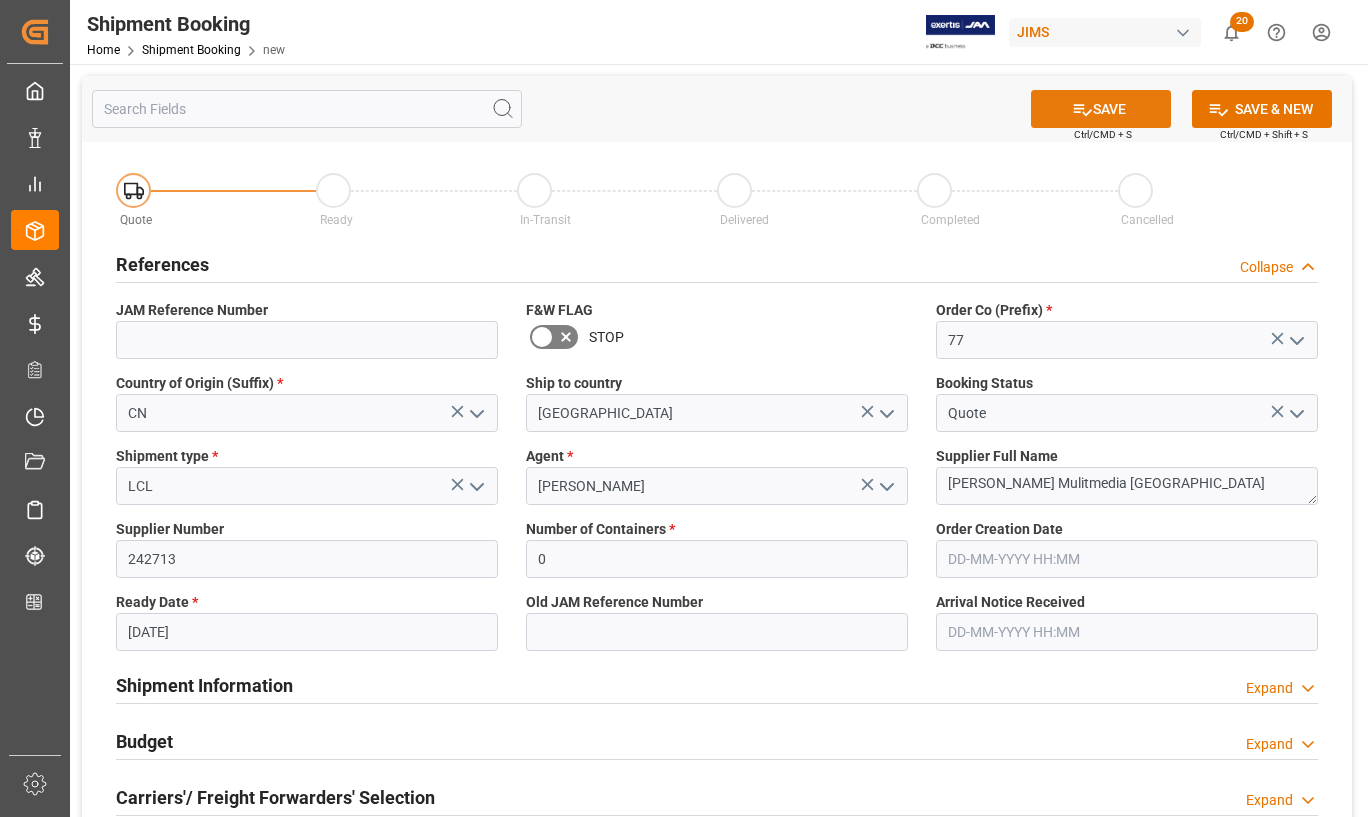 click on "SAVE" at bounding box center (1101, 109) 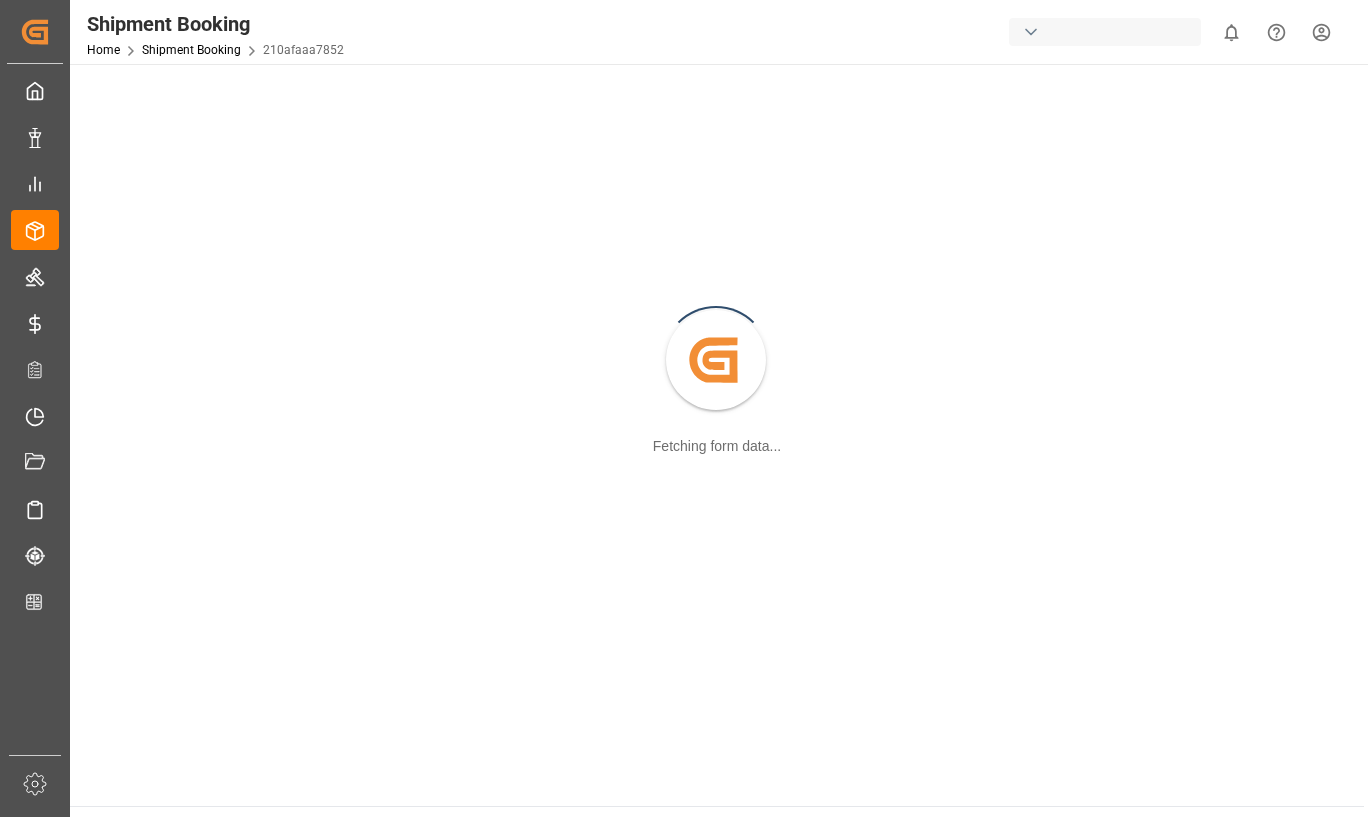 scroll, scrollTop: 0, scrollLeft: 0, axis: both 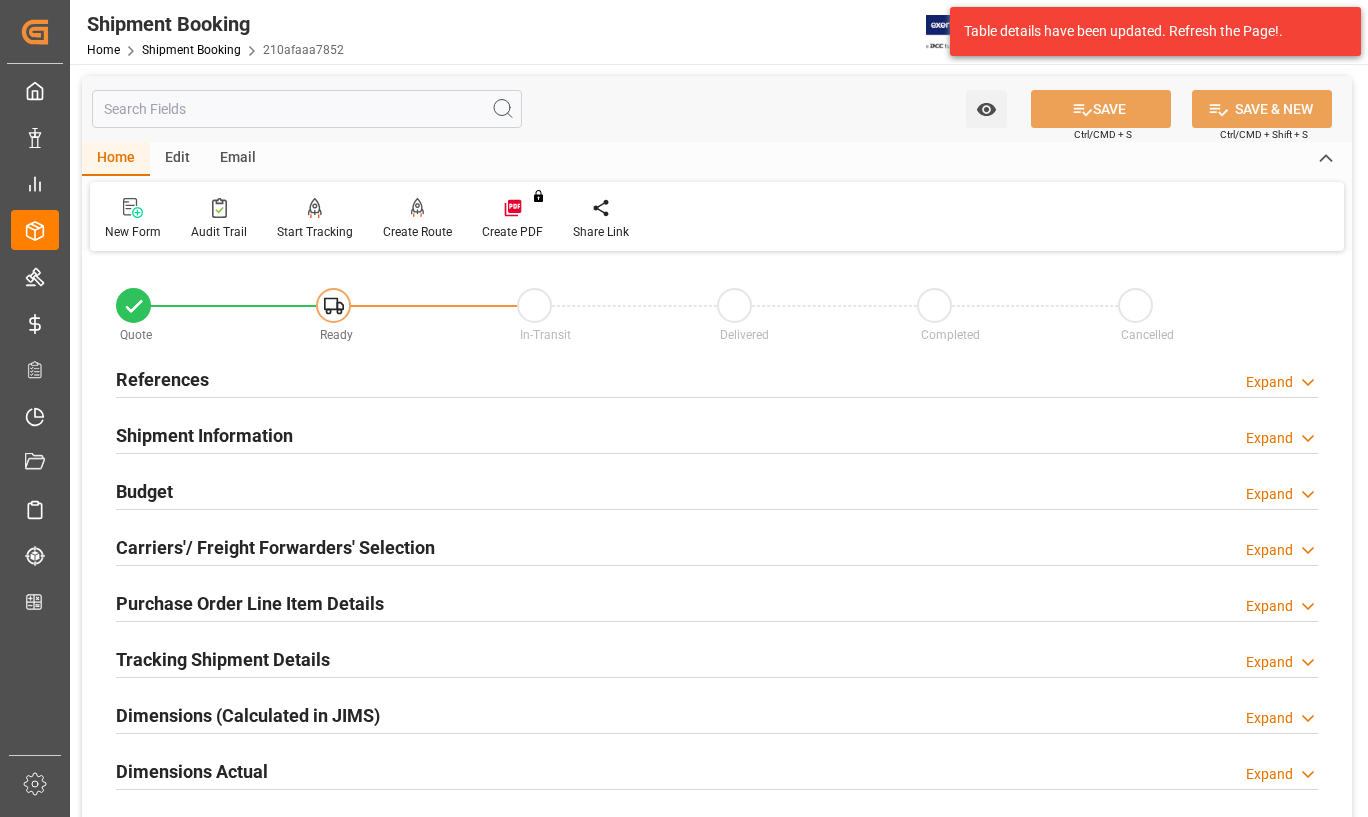 click on "References" at bounding box center [162, 379] 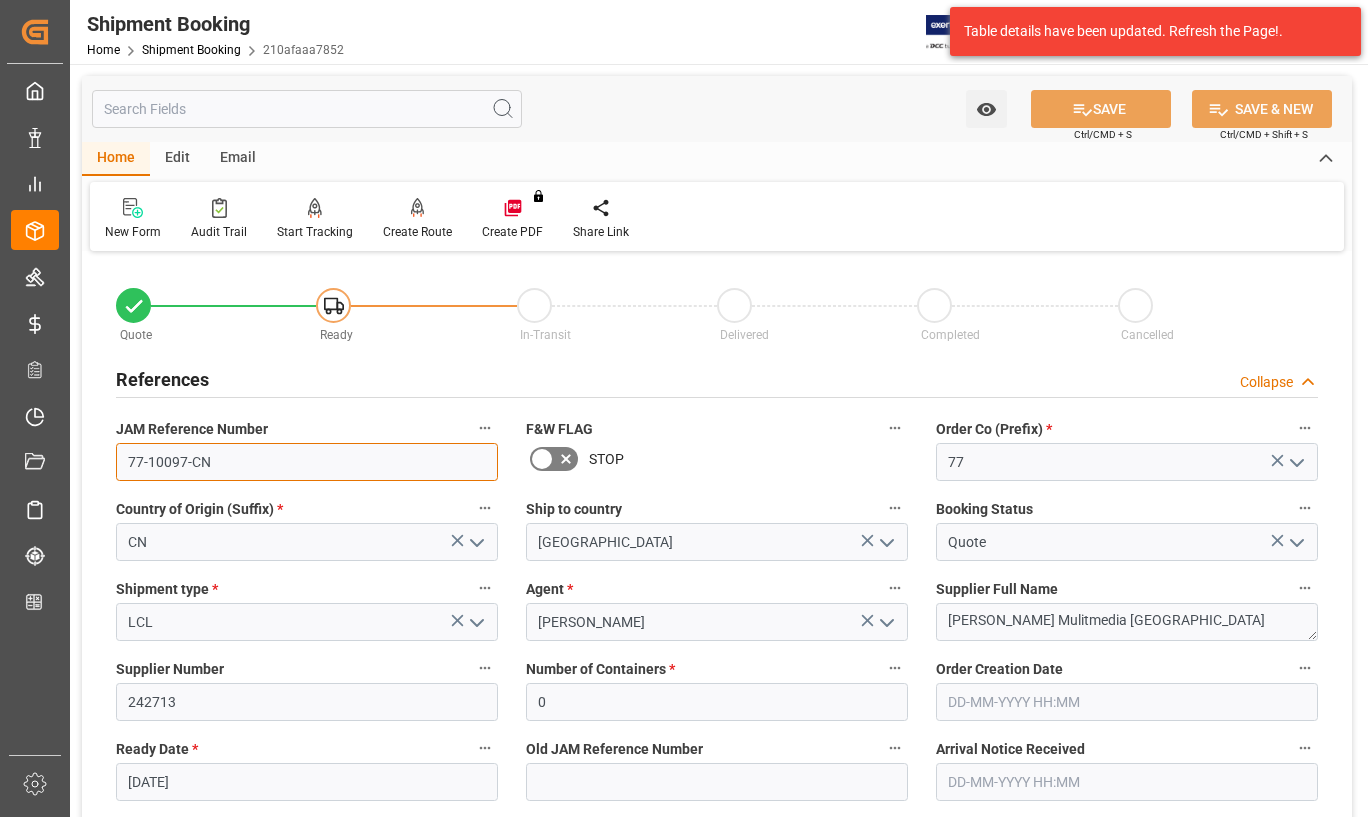 drag, startPoint x: 217, startPoint y: 472, endPoint x: 111, endPoint y: 460, distance: 106.677086 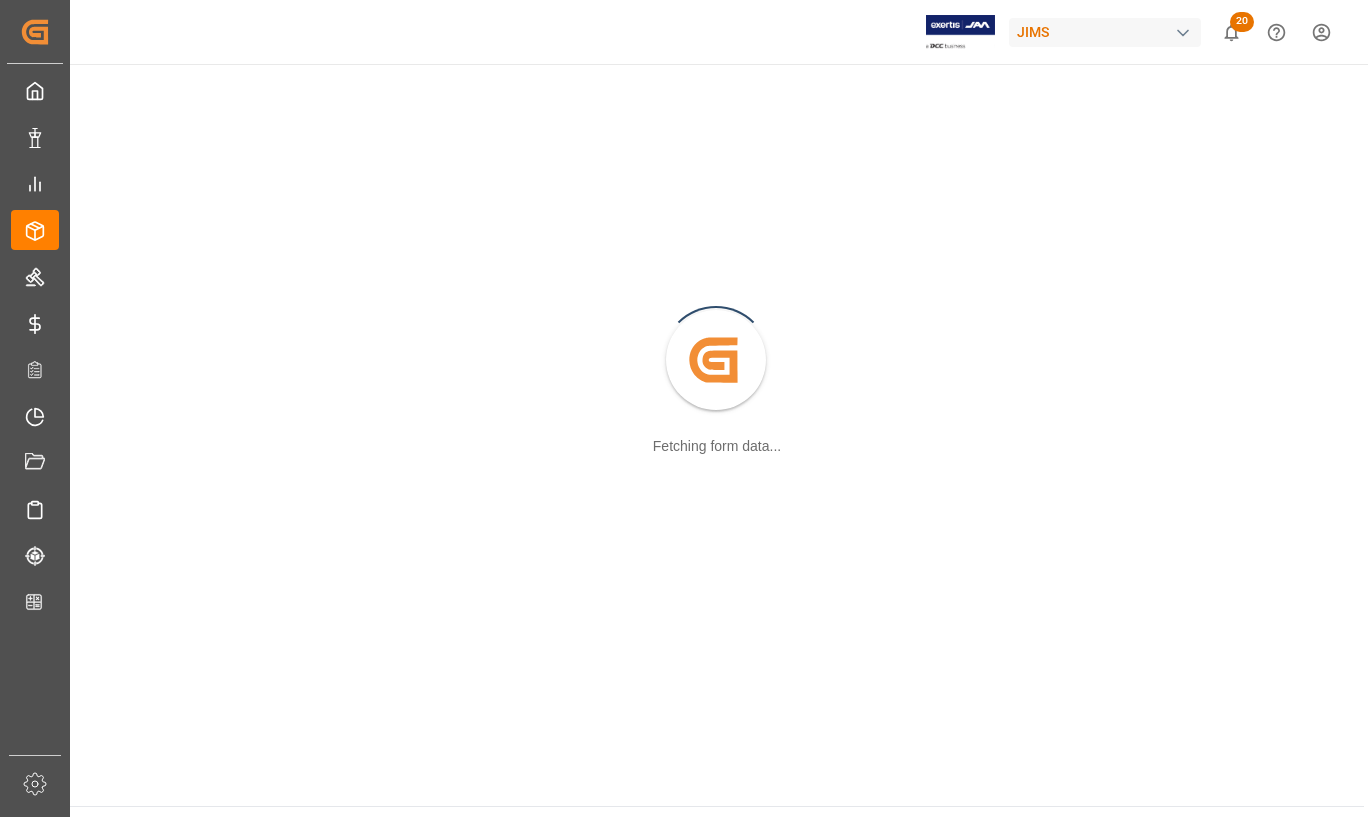 scroll, scrollTop: 0, scrollLeft: 0, axis: both 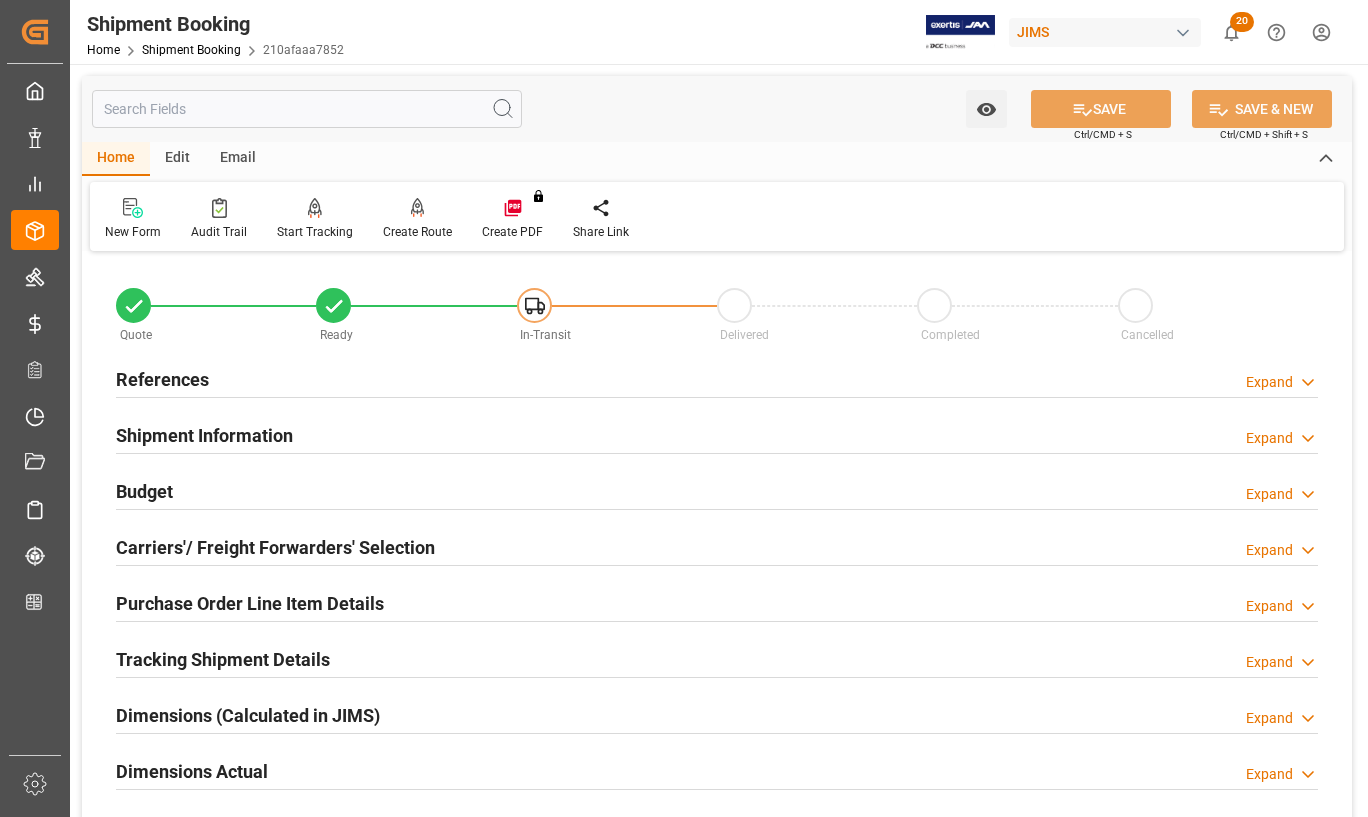 click on "JIMS" at bounding box center (1105, 32) 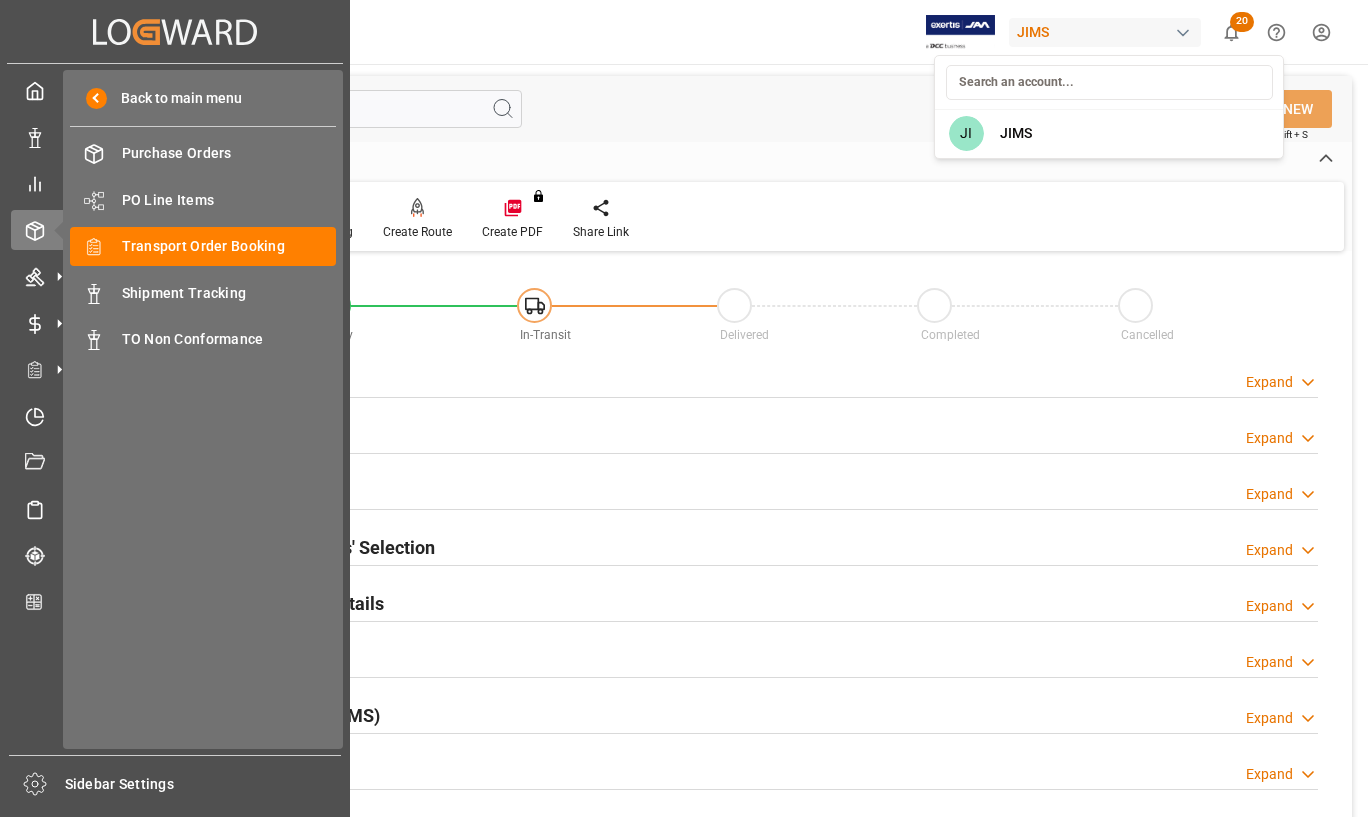 click on "Created by potrace 1.15, written by Peter Selinger 2001-2017 Created by potrace 1.15, written by Peter Selinger 2001-2017 My Cockpit My Cockpit Data Management Data Management My Reports My Reports Order Management Order Management Master Data Master Data Rates Management Rates Management Logward Add-ons Logward Add-ons Timeslot Management V2 Timeslot Management V2 Document Management Document Management Sailing Schedules Sailing Schedules Tracking Shipment Tracking Shipment CO2 Calculator CO2 Calculator Sidebar Settings Back to main menu Purchase Orders Purchase Orders PO Line Items PO Line Items Transport Order Booking Transport Order Booking Shipment Tracking Shipment Tracking TO Non Conformance TO Non Conformance Shipment Booking Home Shipment Booking 210afaaa7852 JIMS 20 Notifications Only show unread All Watching Mark all categories read Downloads Mark all as read Purchase Order Line Item 5 days ago 10 number of rows downloaded Purchase Order Line Item 5 days ago 9 number of rows downloaded 5 days ago" at bounding box center [684, 408] 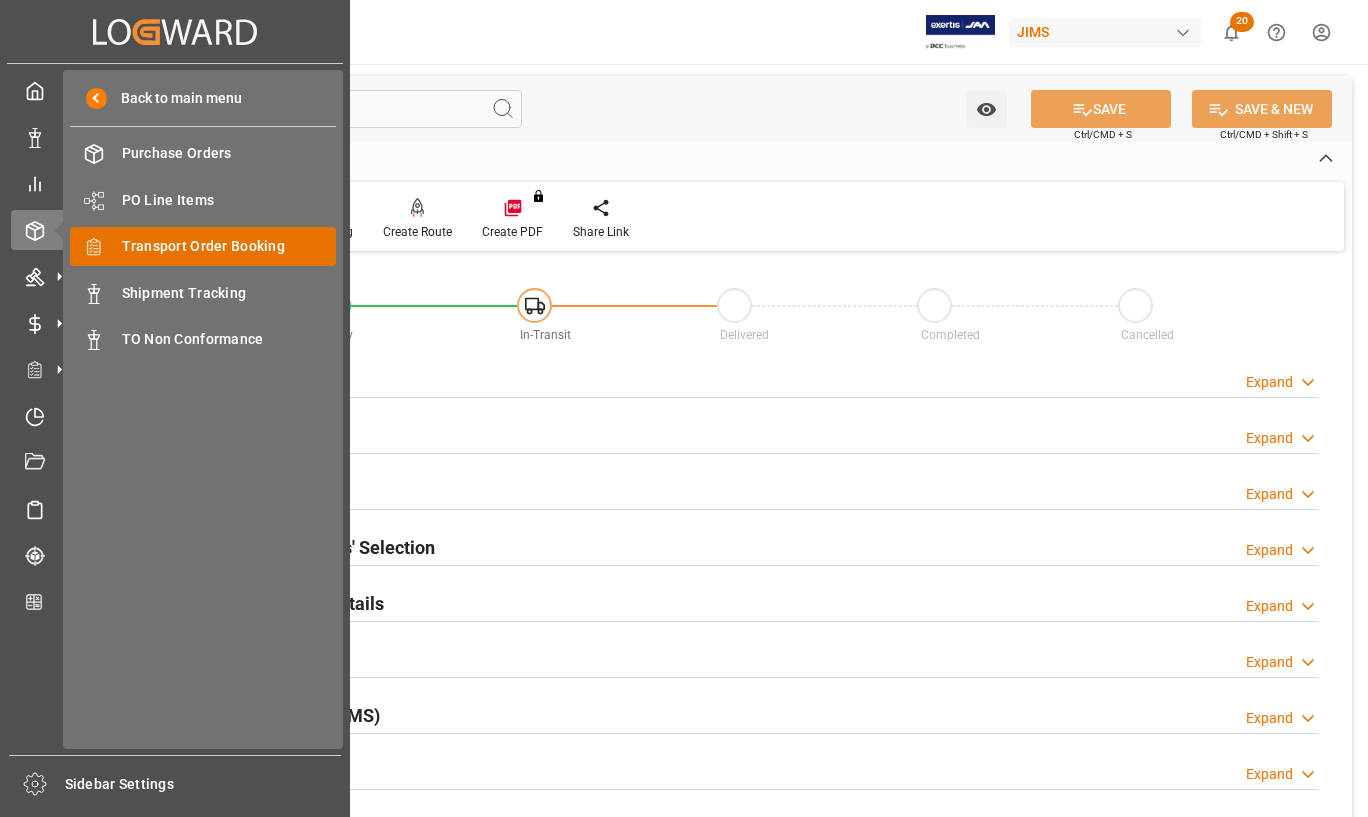 click on "Transport Order Booking" at bounding box center (229, 246) 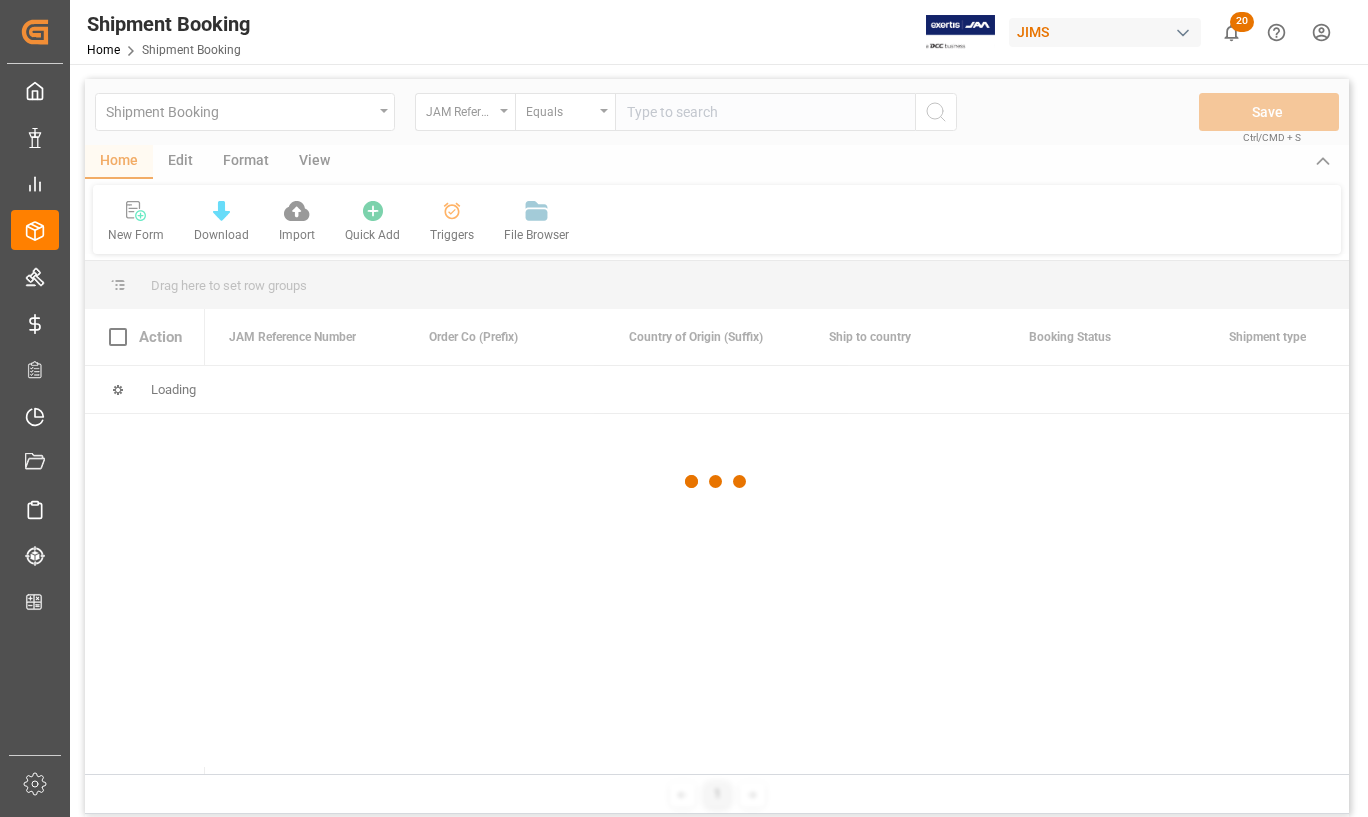click at bounding box center (765, 112) 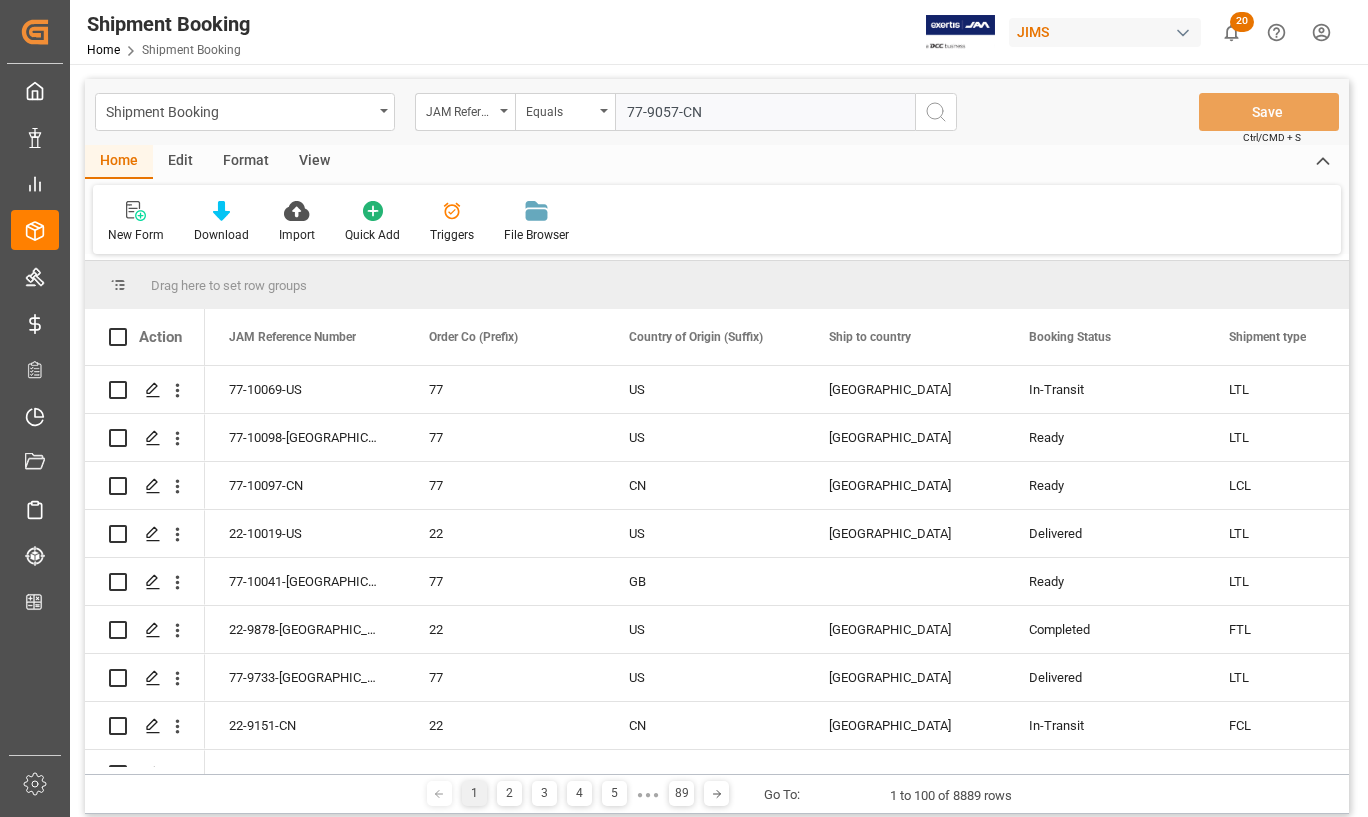 type on "77-9057-CN" 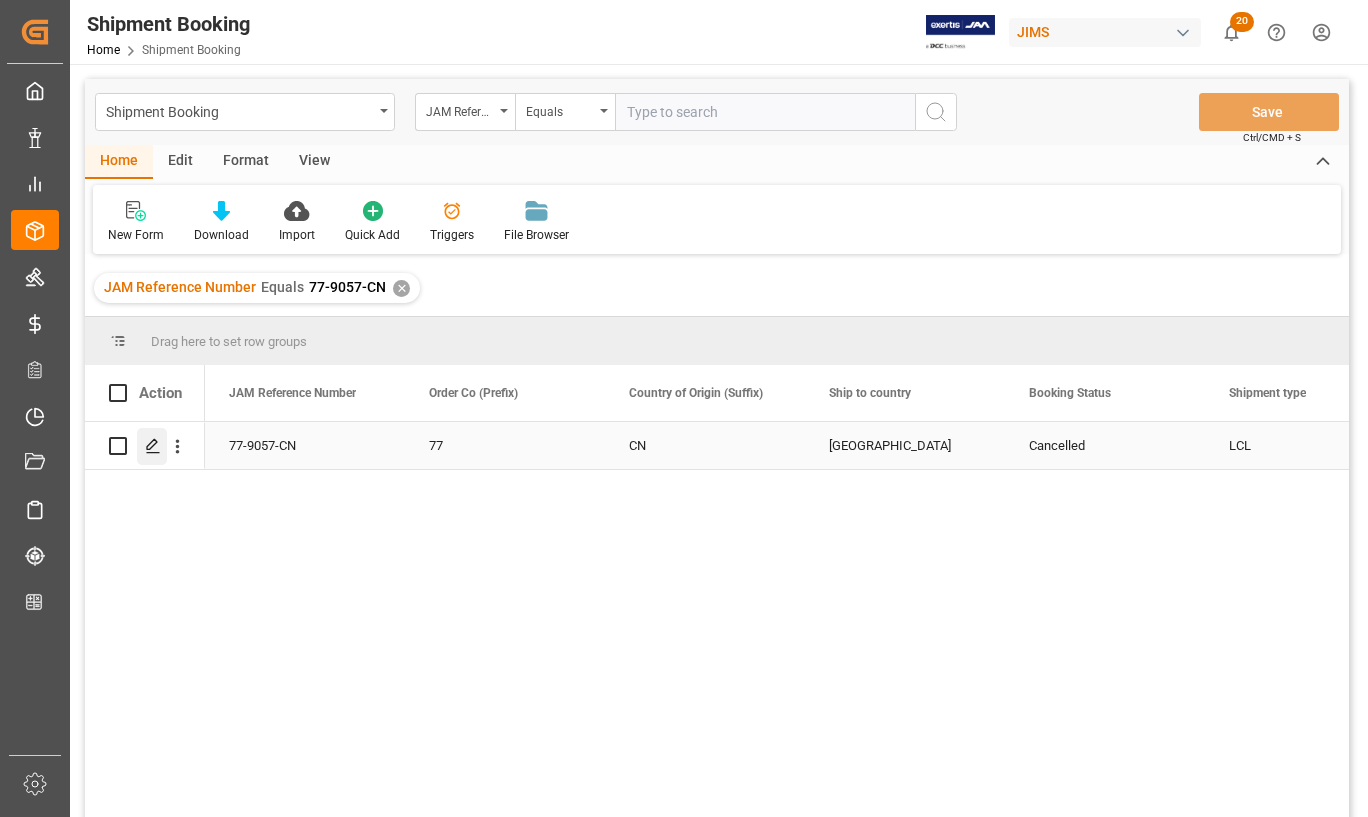 click 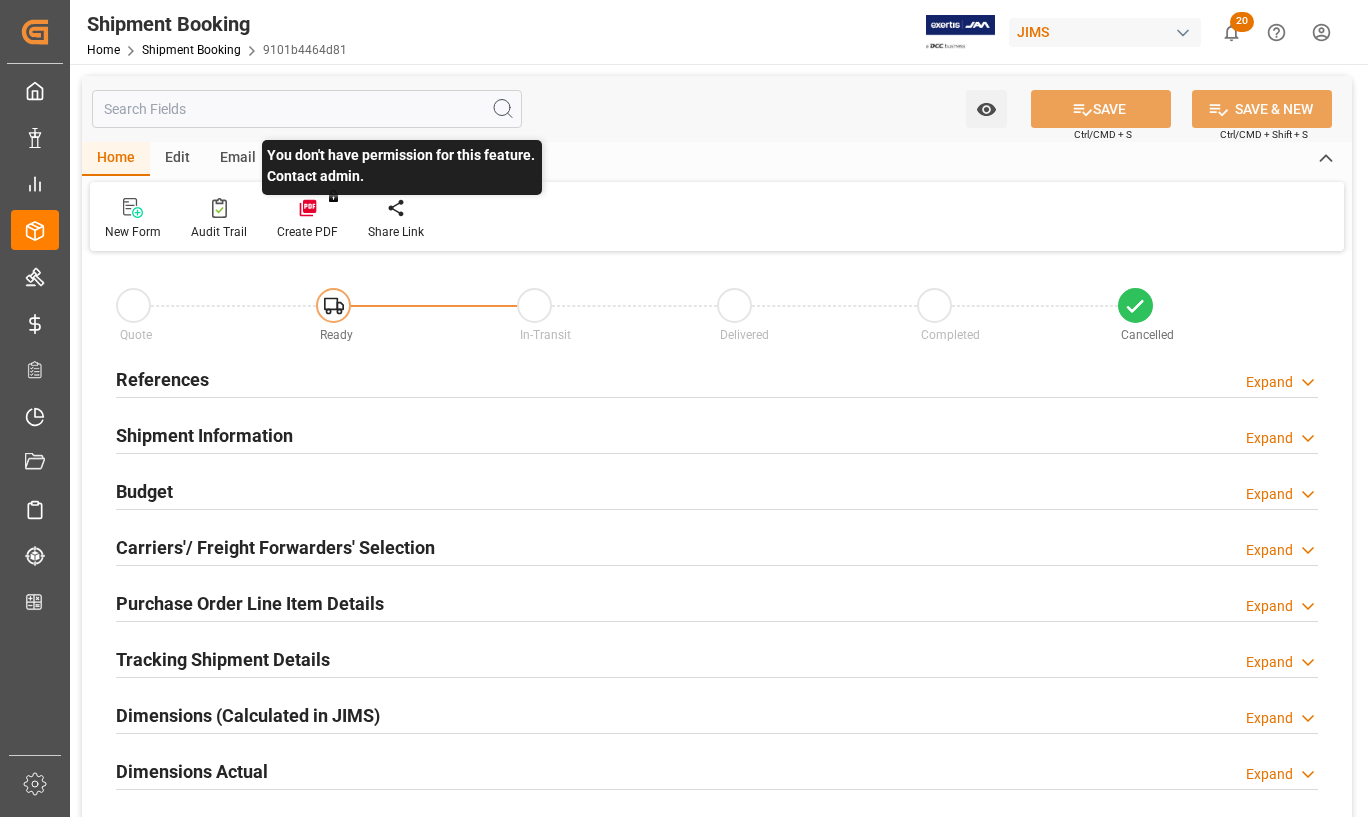 type on "2000" 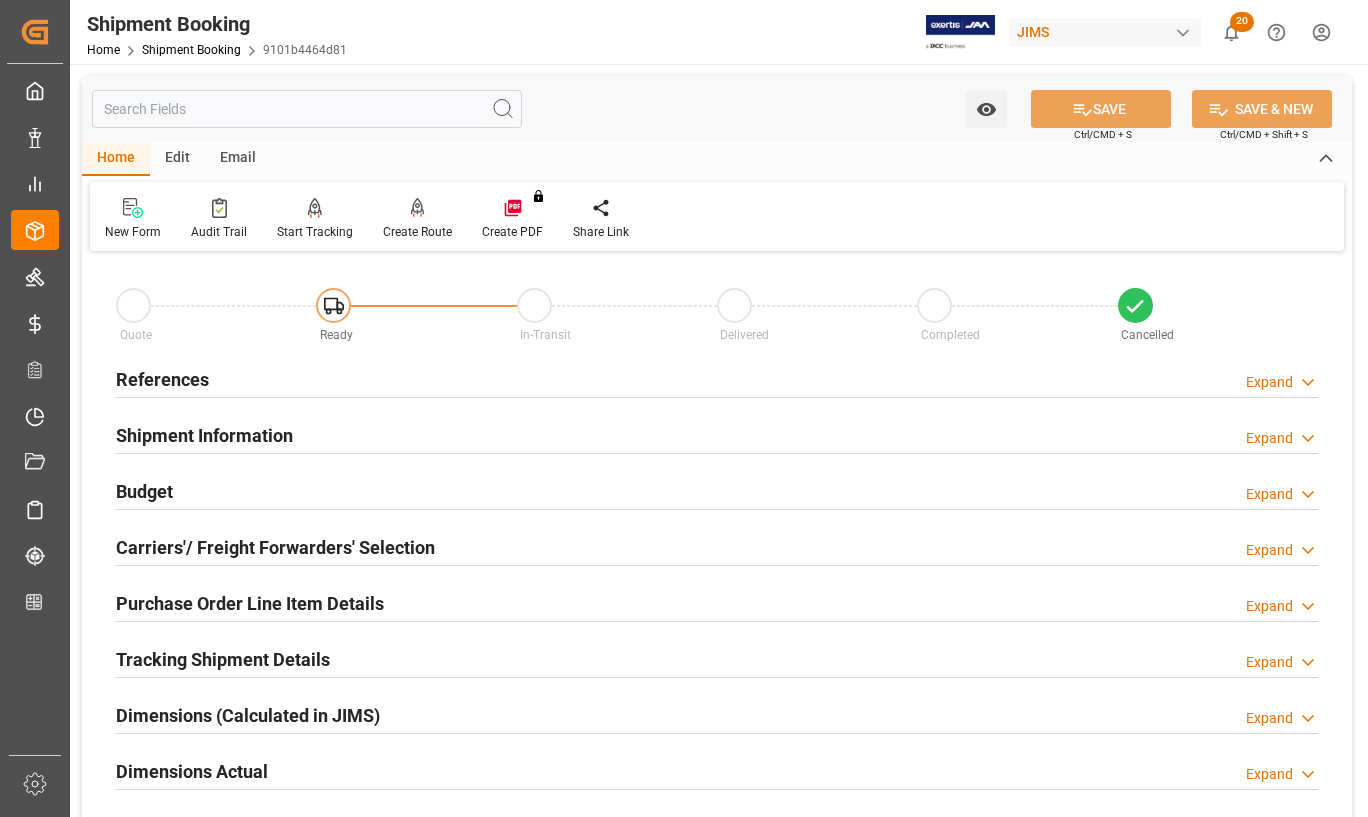 click on "Budget" at bounding box center [144, 491] 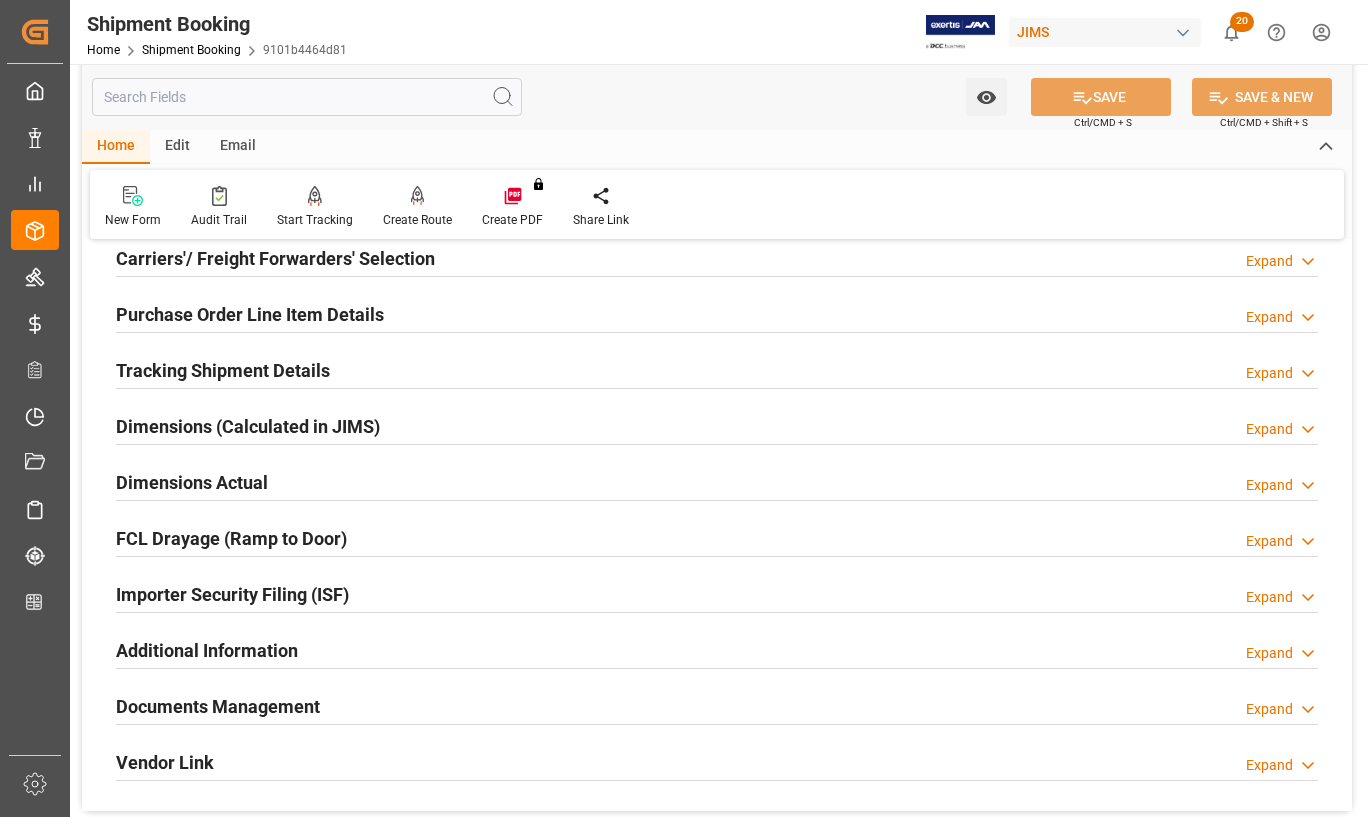 scroll, scrollTop: 1000, scrollLeft: 0, axis: vertical 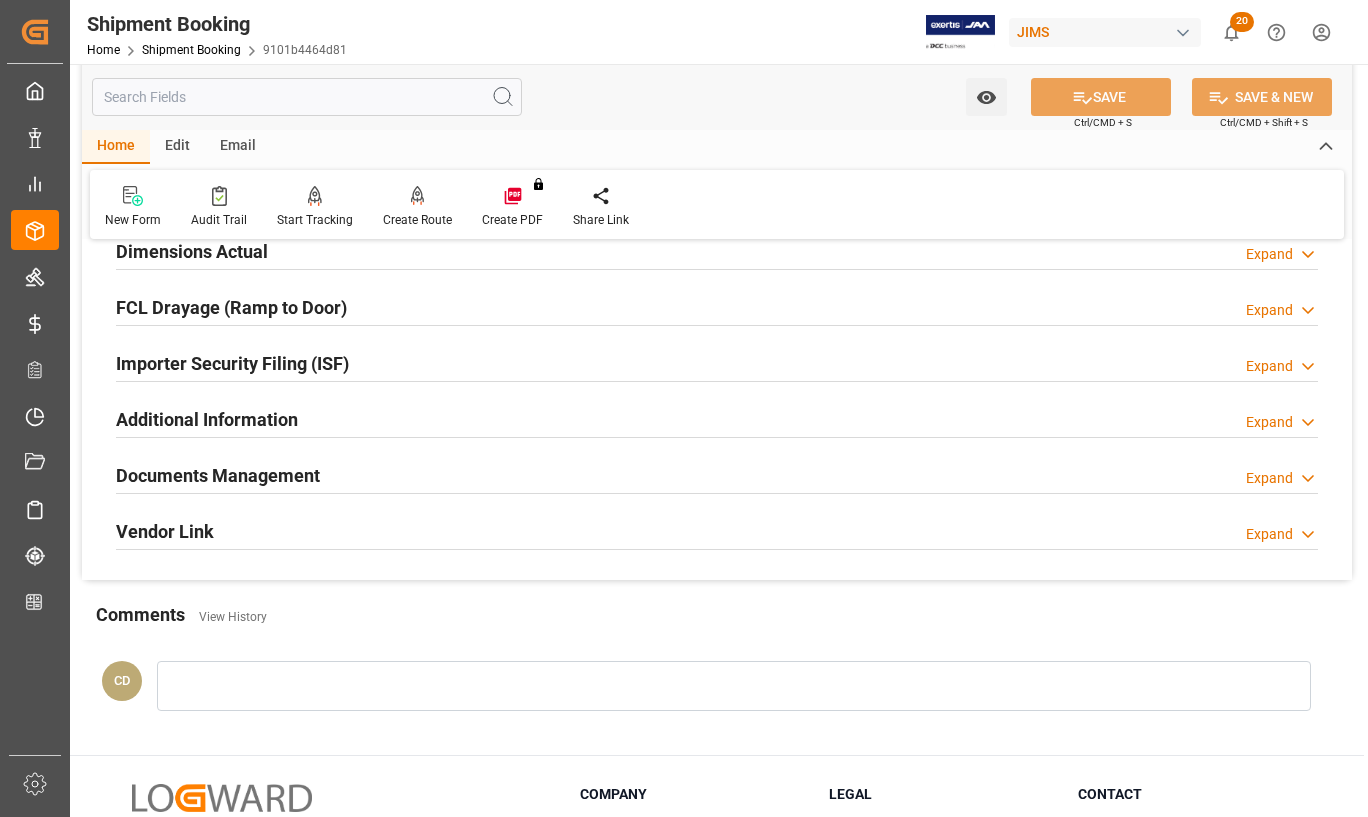 click on "Documents Management" at bounding box center [218, 475] 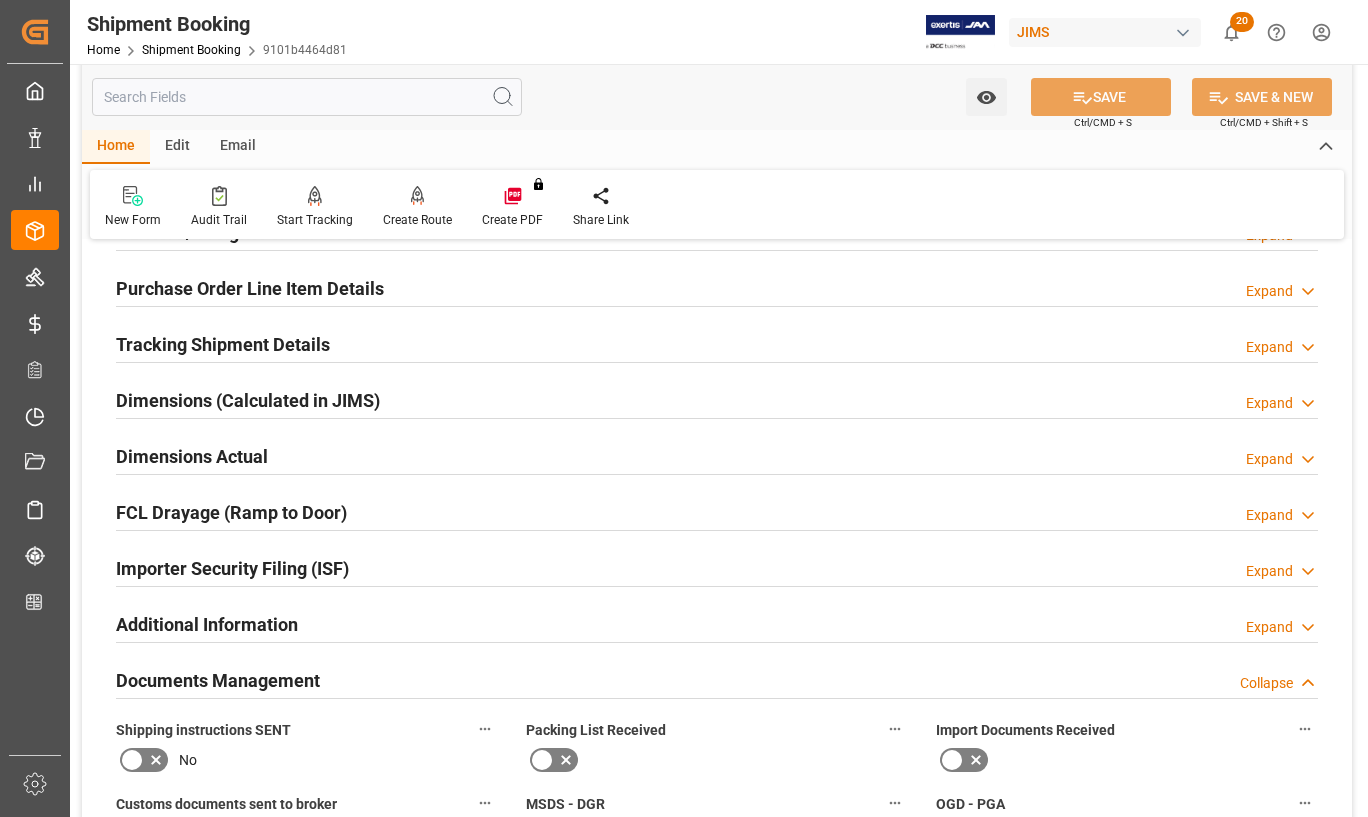 scroll, scrollTop: 700, scrollLeft: 0, axis: vertical 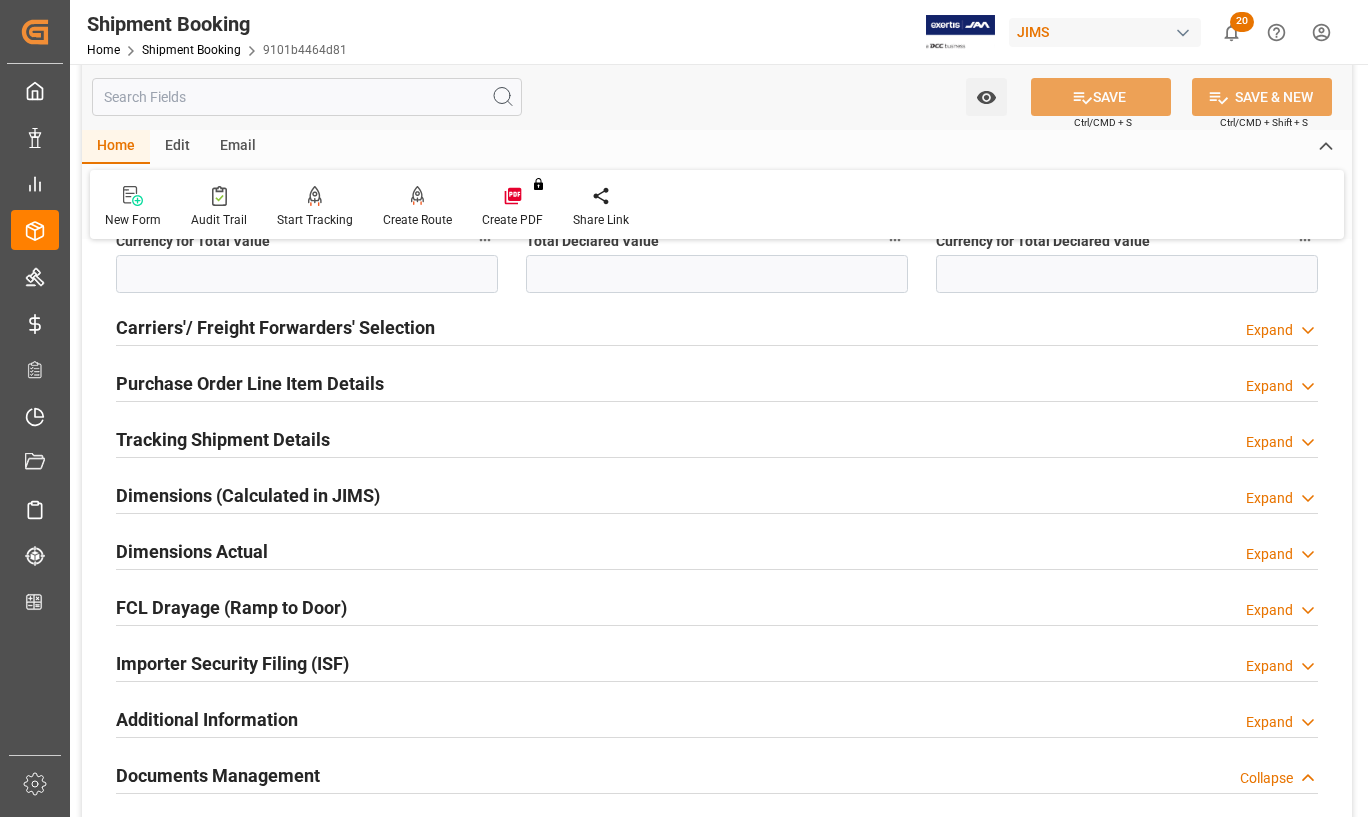 click on "Home Edit Email" at bounding box center [717, 147] 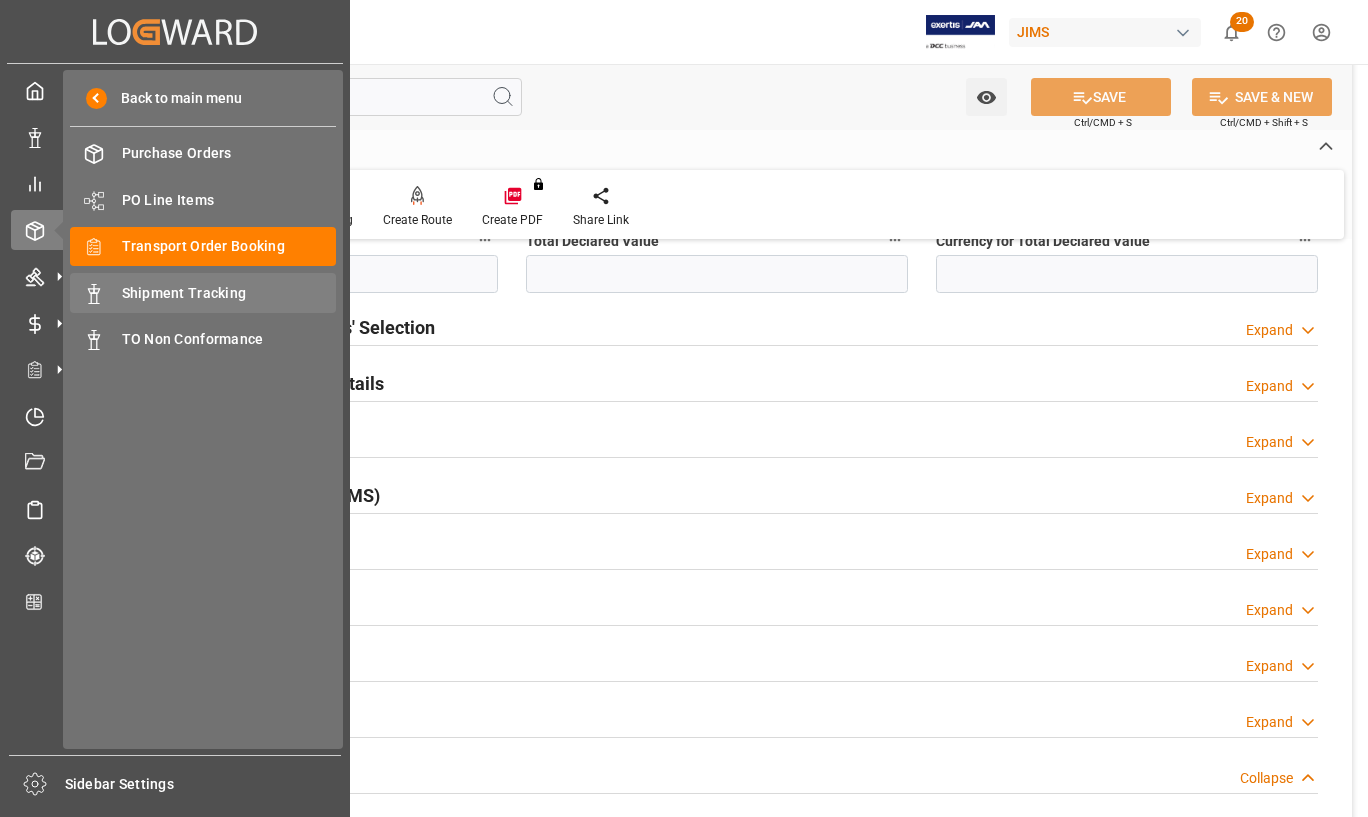 click on "Shipment Tracking" at bounding box center (229, 293) 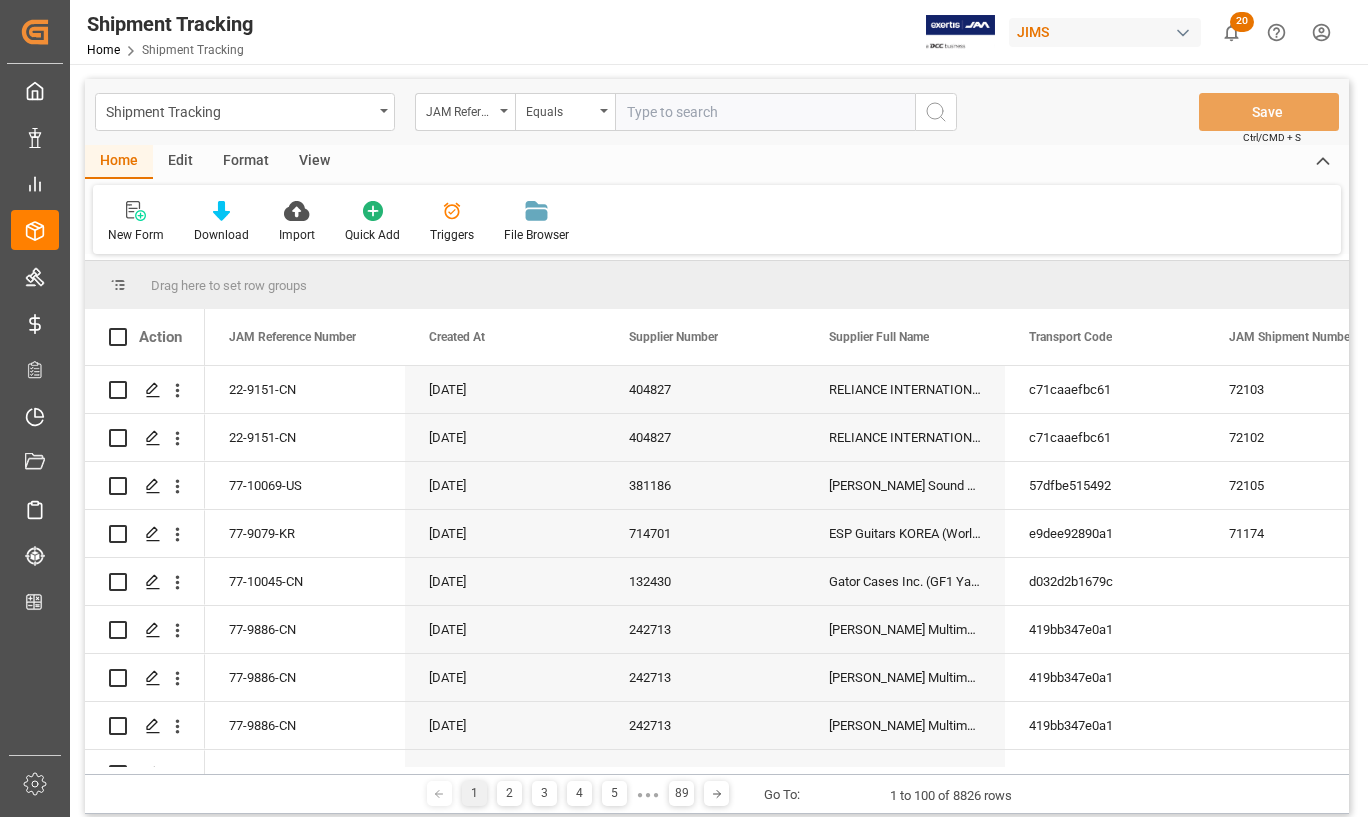 click at bounding box center [765, 112] 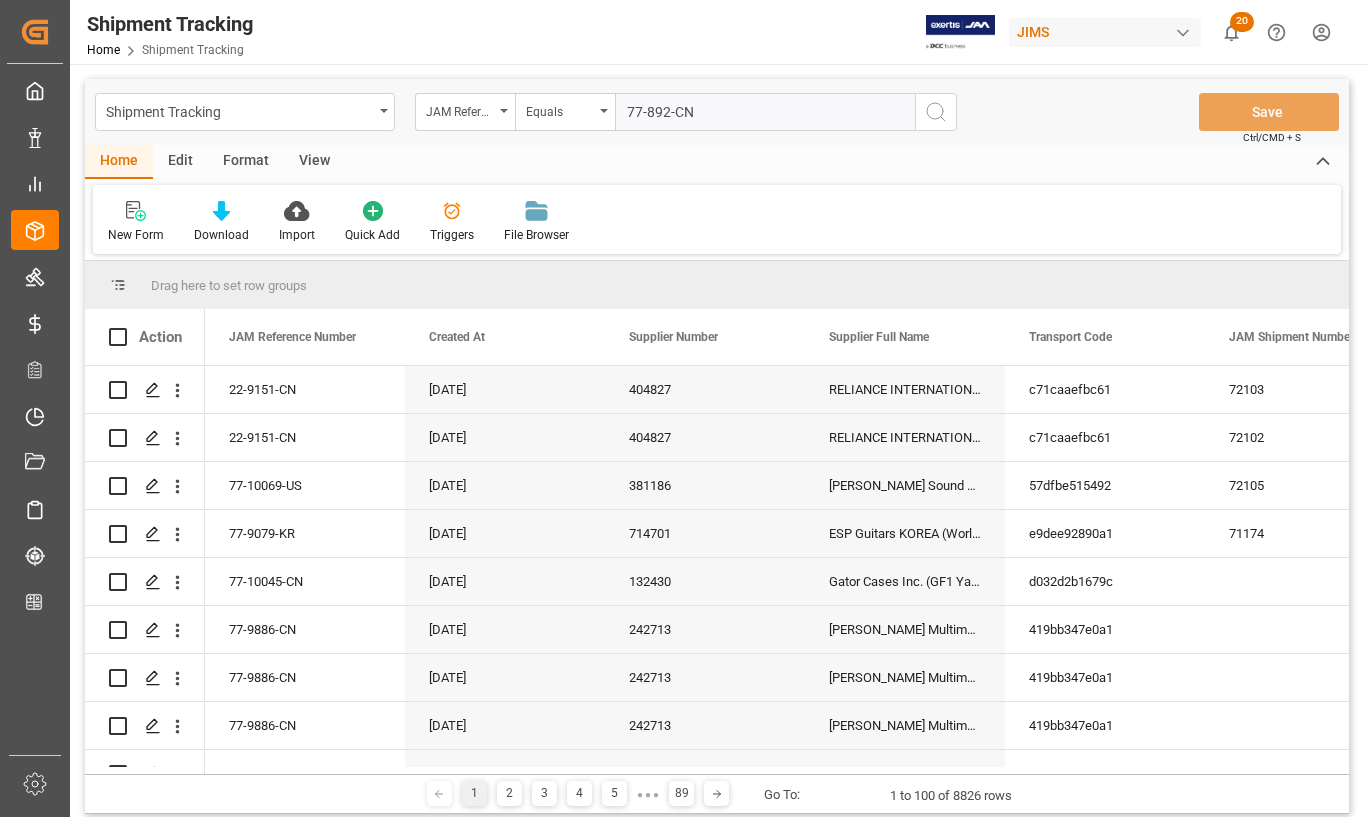 click on "77-892-CN" at bounding box center (765, 112) 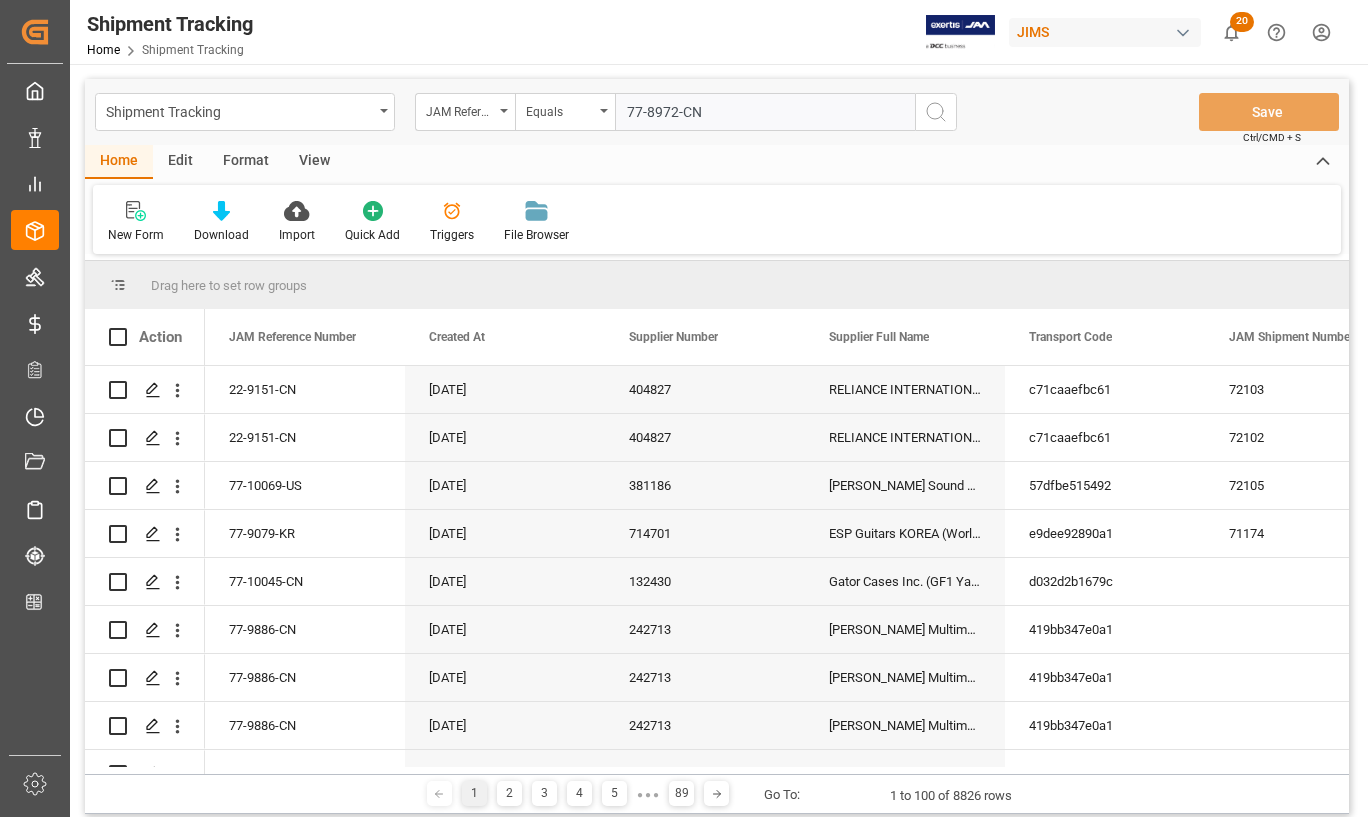 type on "77-8972-CN" 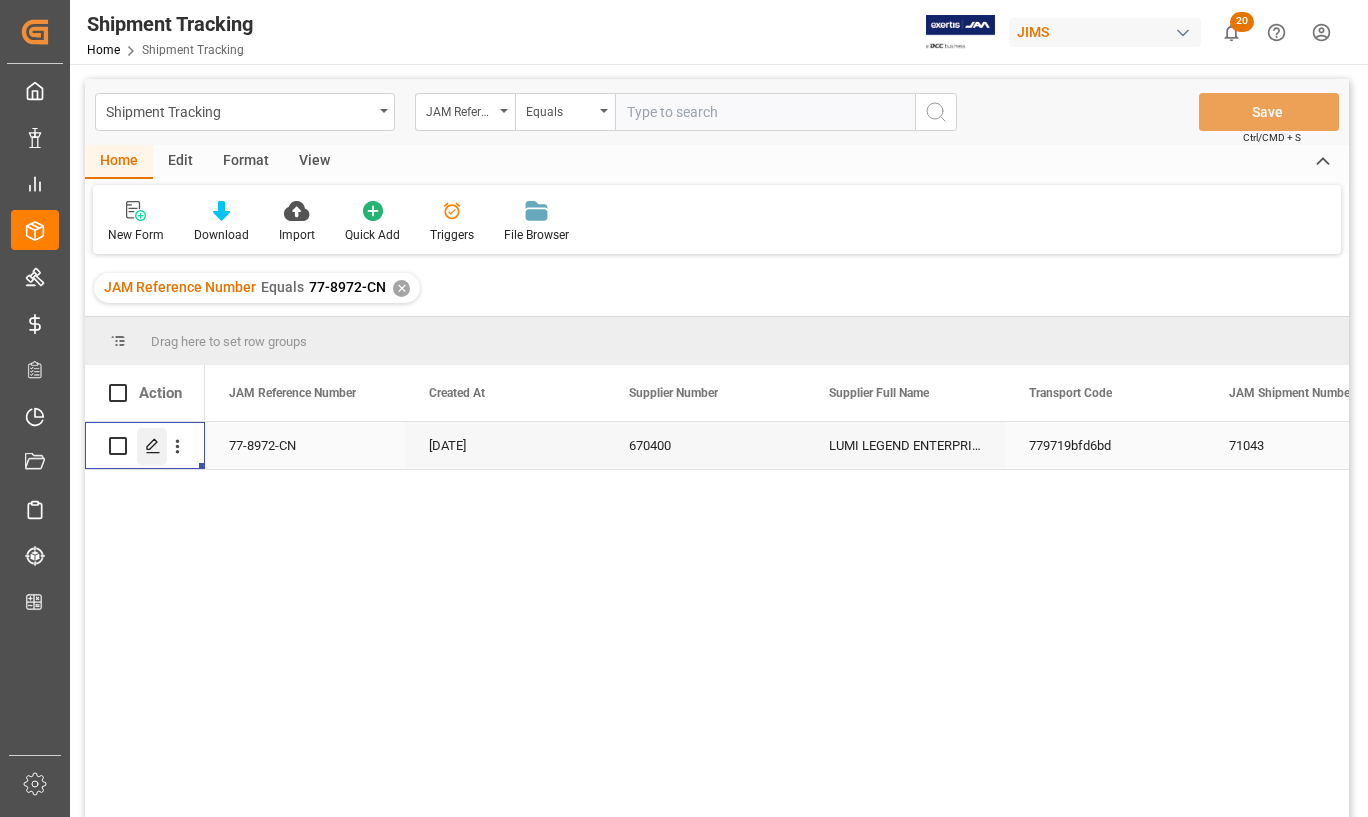 click 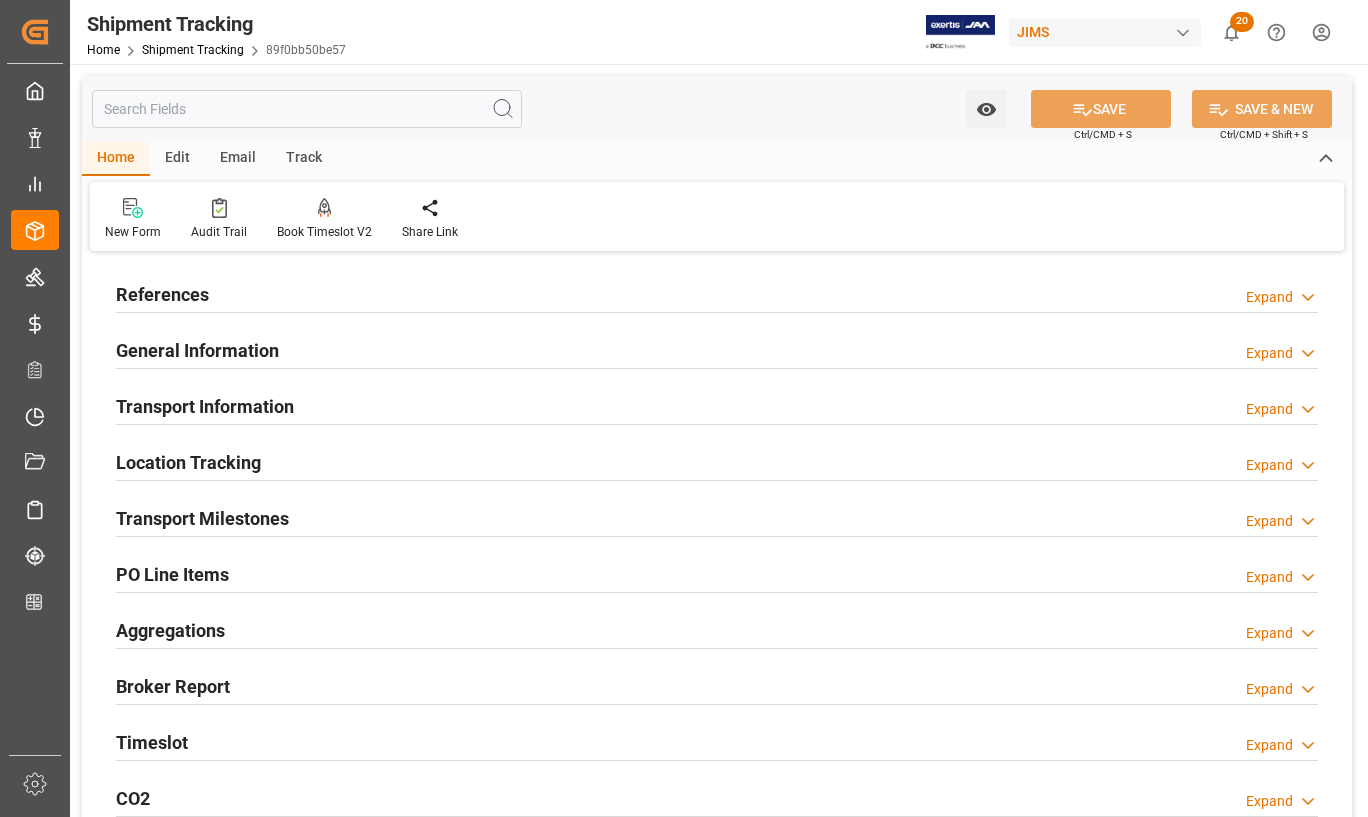 click on "References" at bounding box center (162, 294) 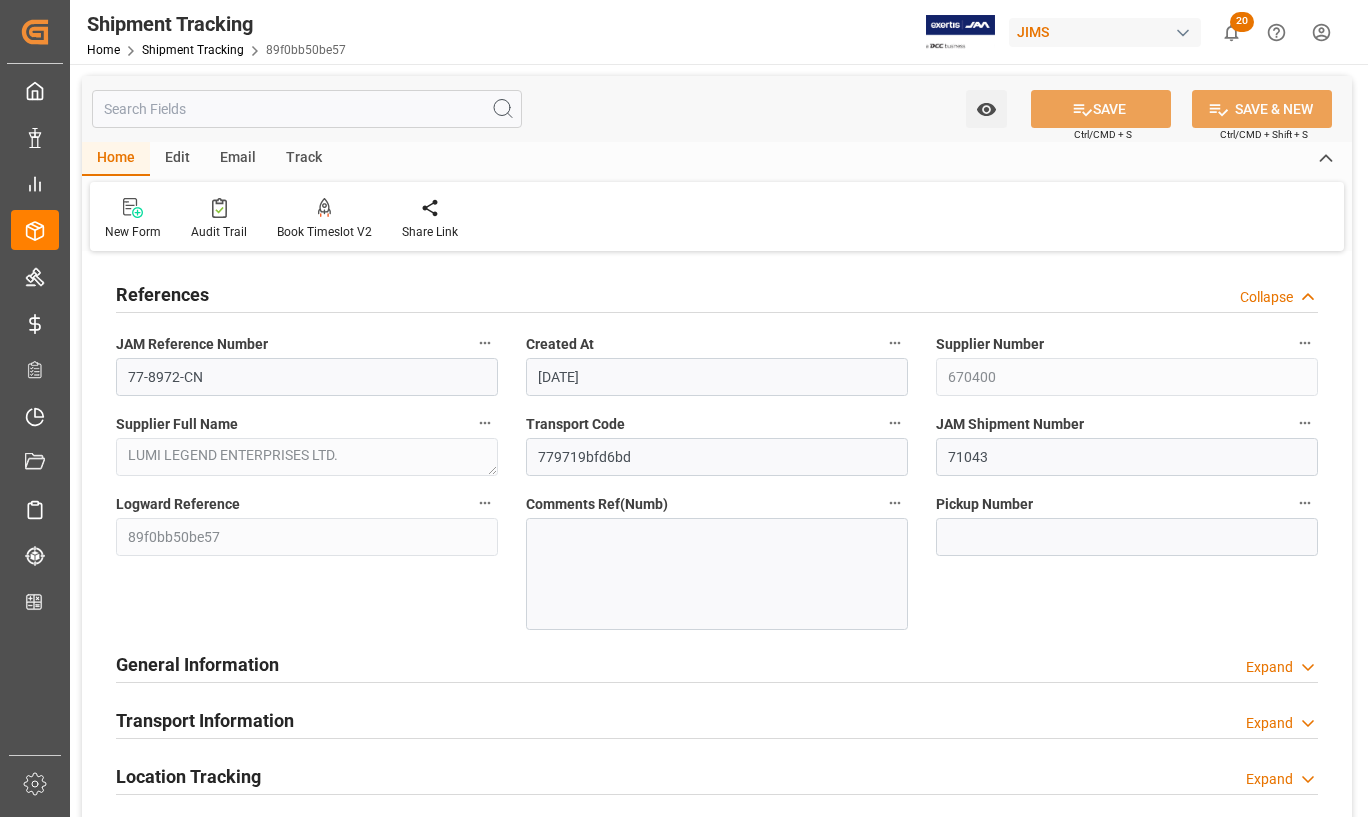 click on "References" at bounding box center [162, 294] 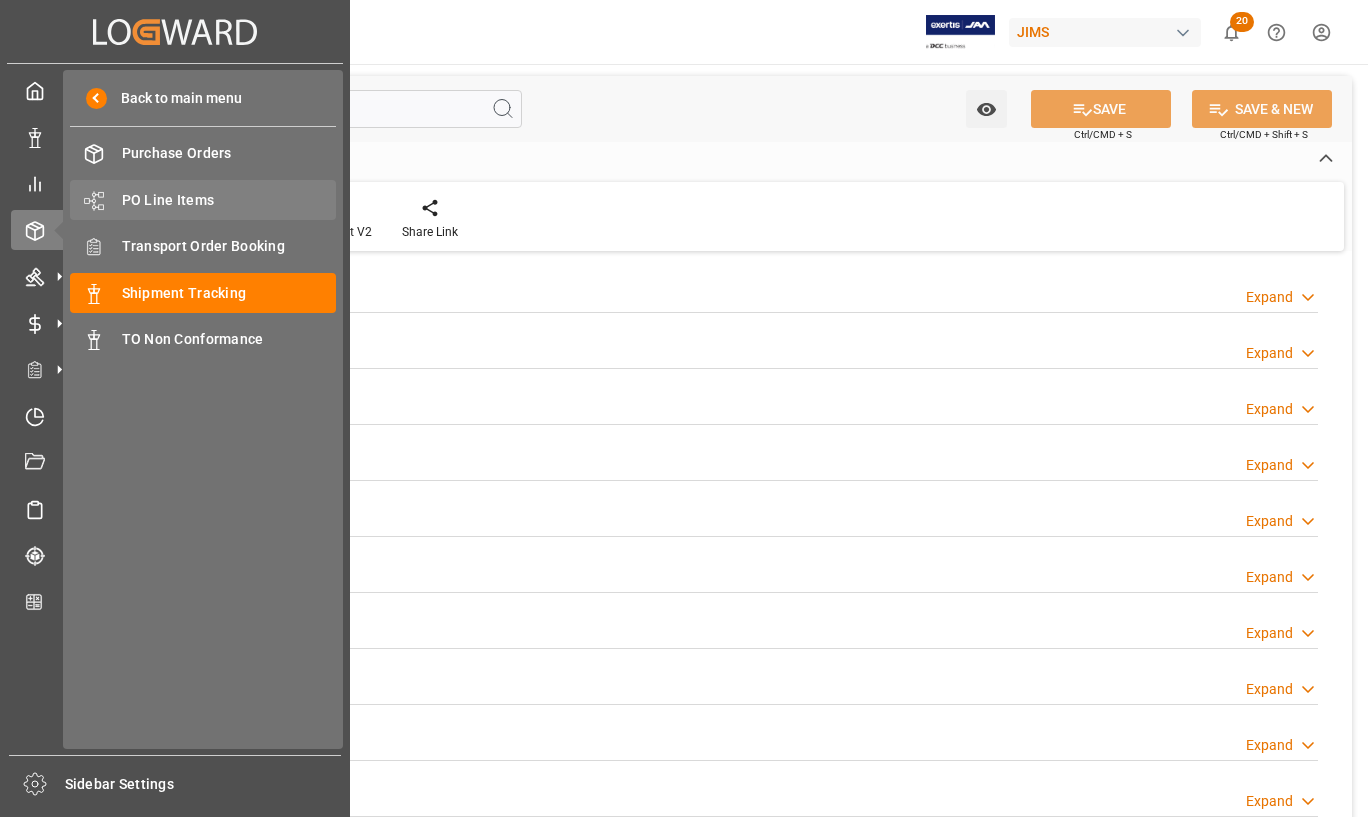 click on "PO Line Items" at bounding box center (229, 200) 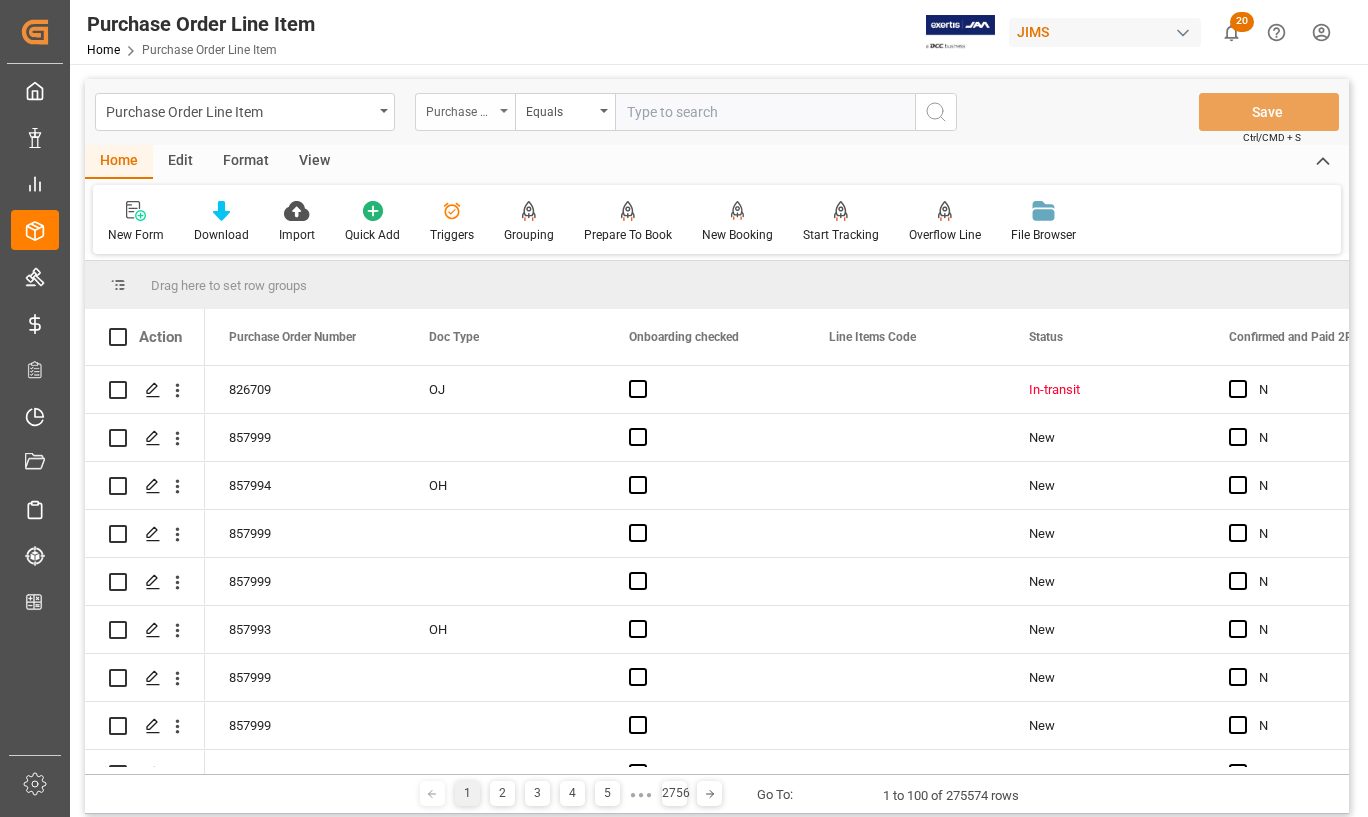 click on "Purchase Order Number" at bounding box center [460, 109] 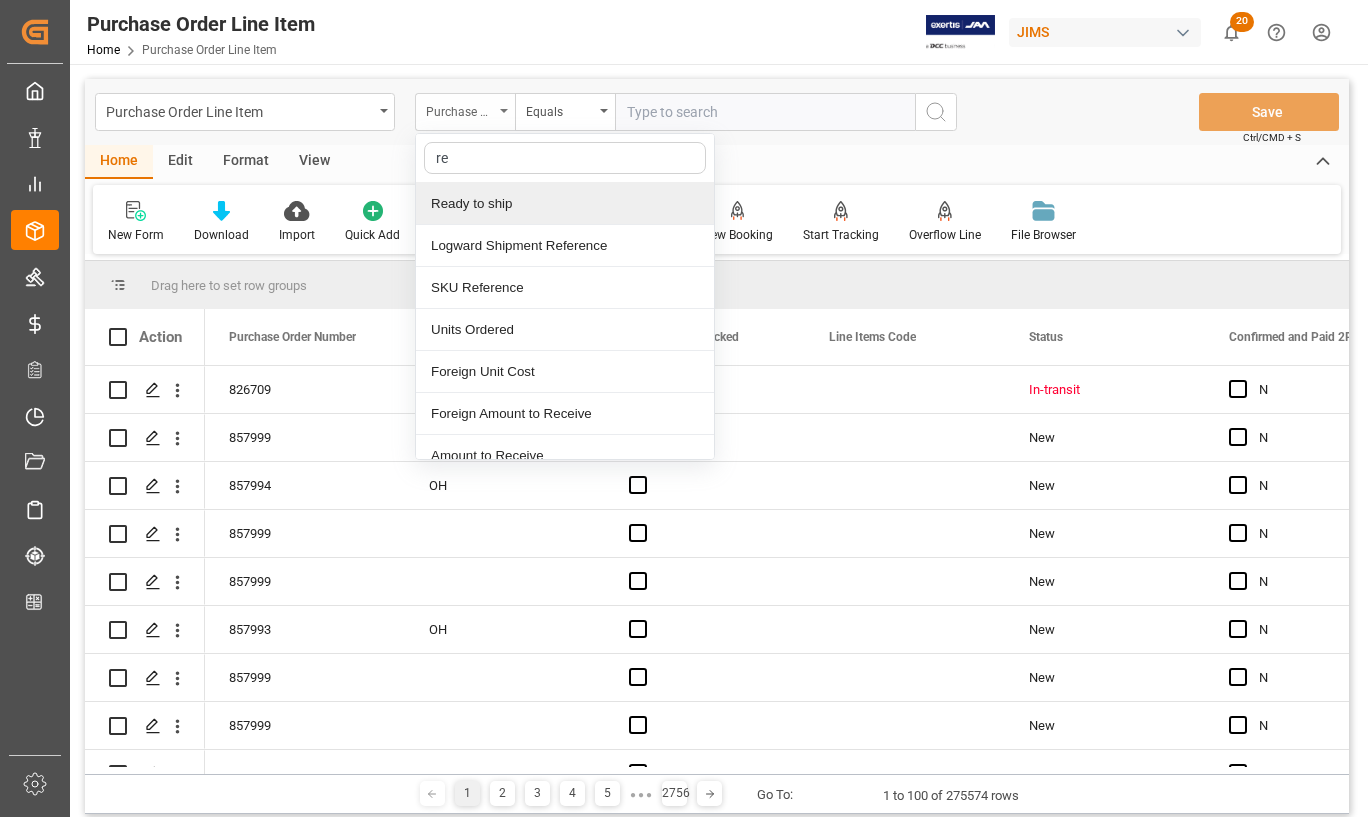type on "ref" 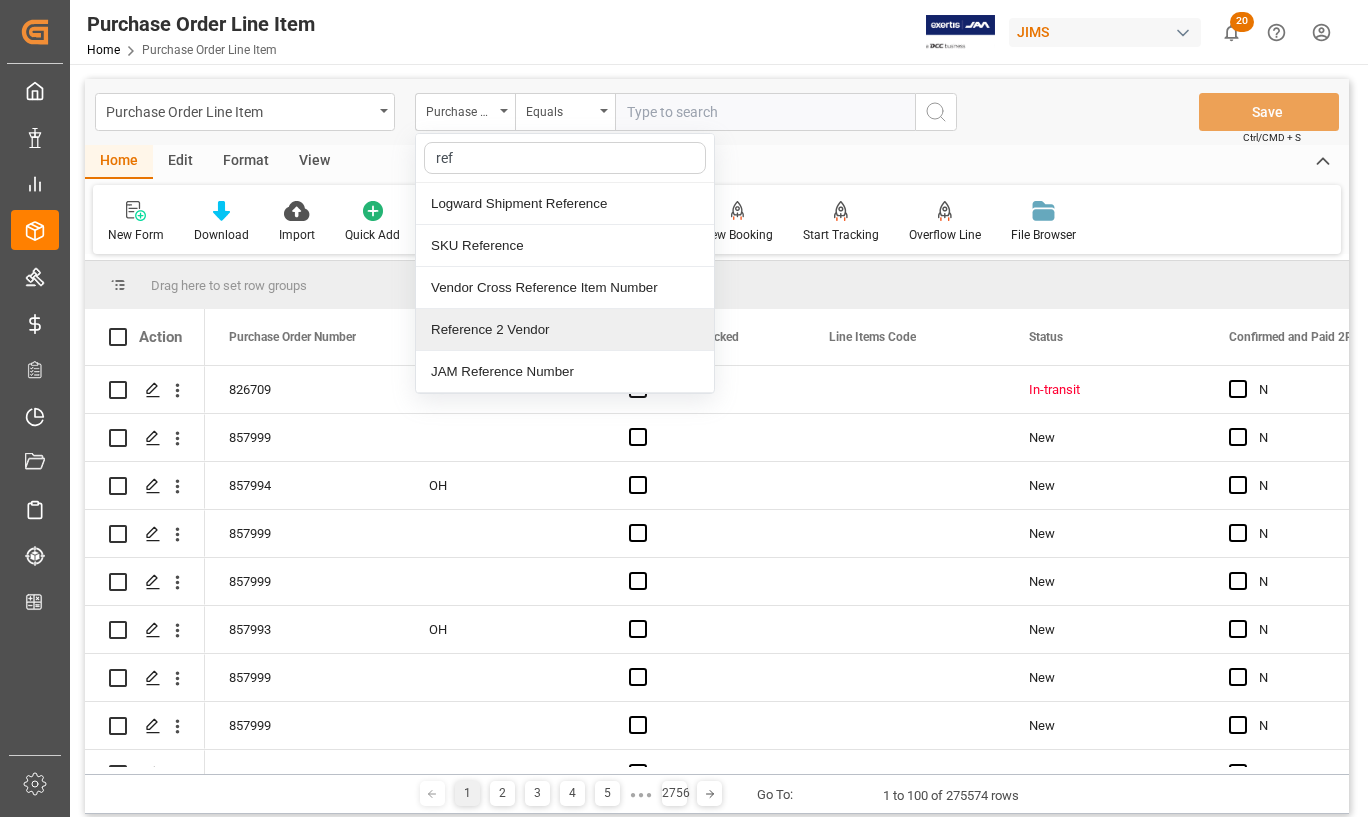 click on "Reference 2 Vendor" at bounding box center (565, 330) 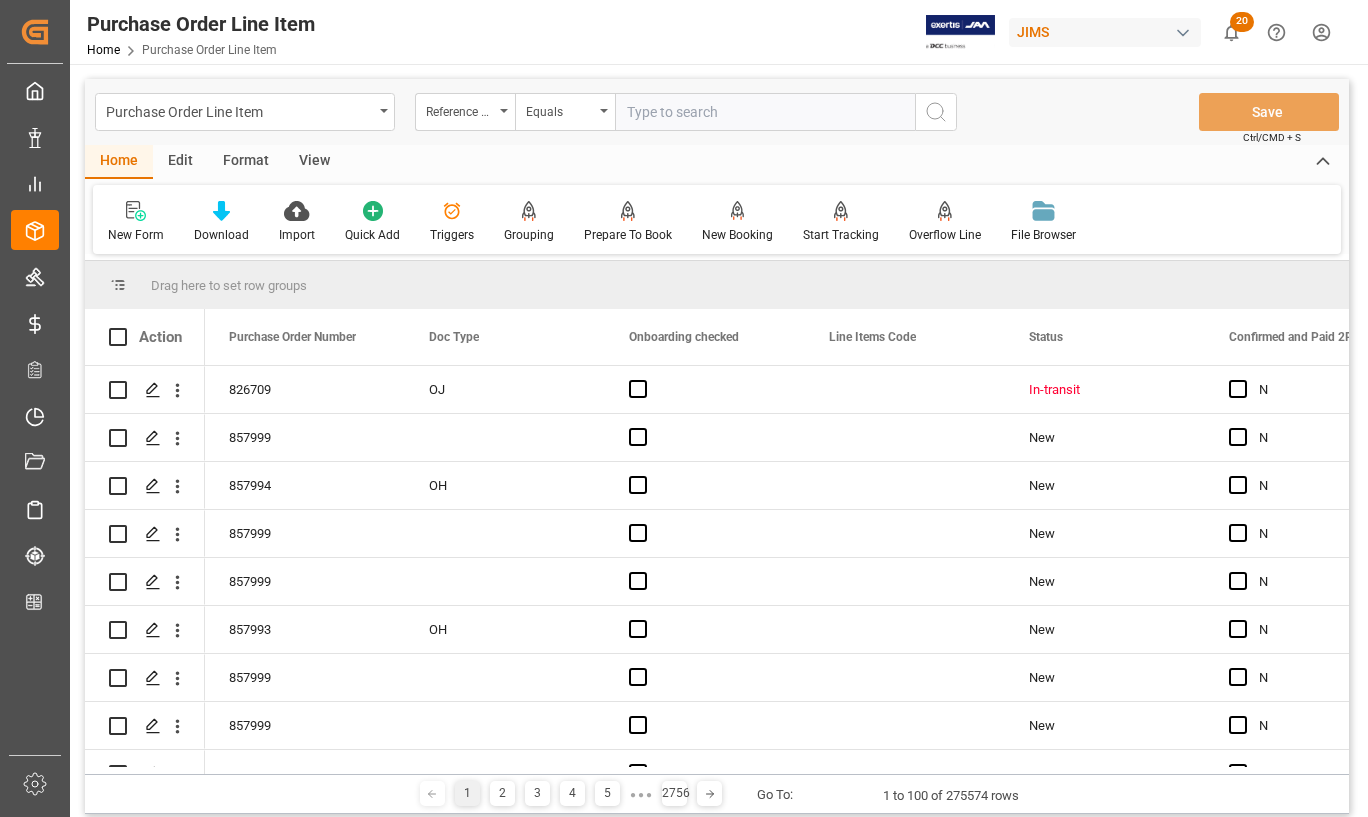 click on "View" at bounding box center (314, 162) 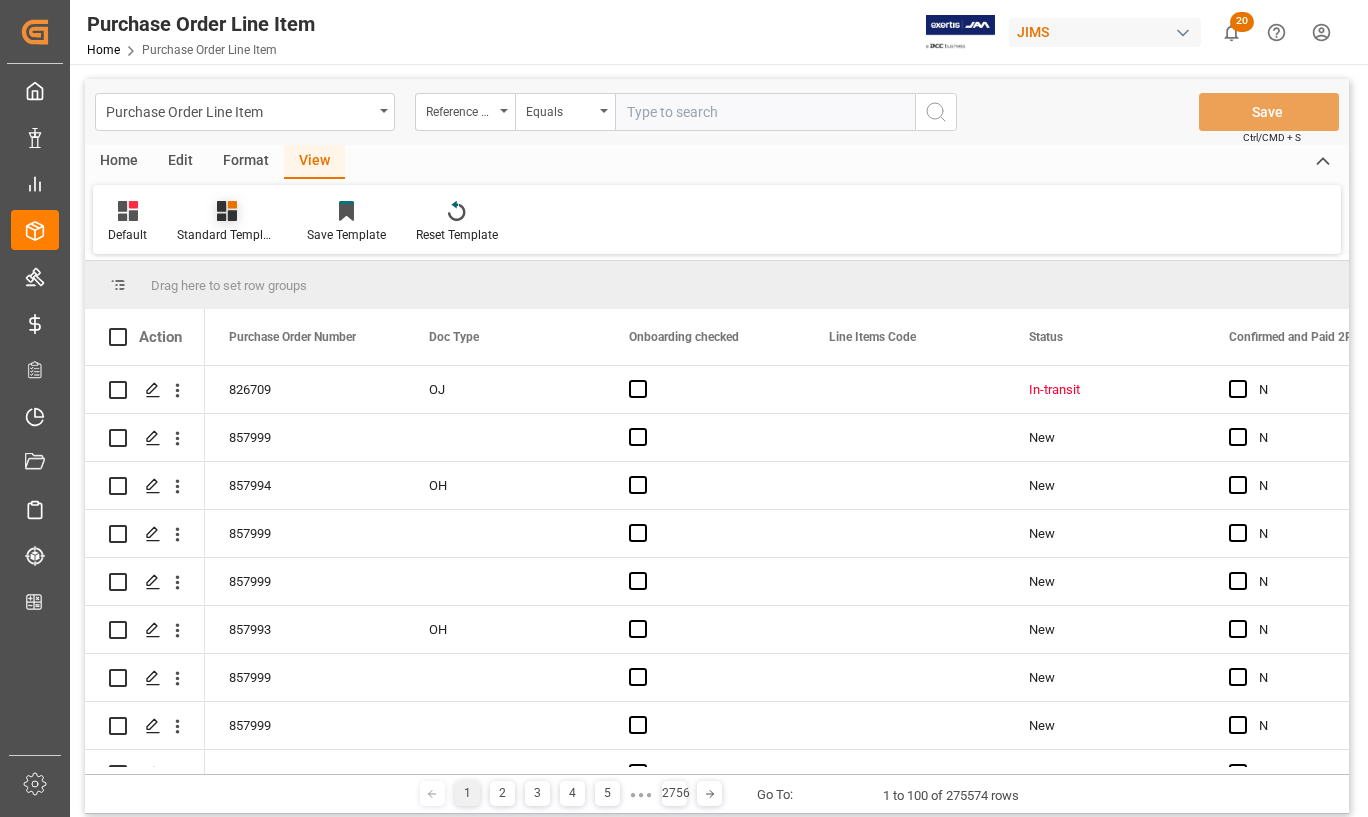 click 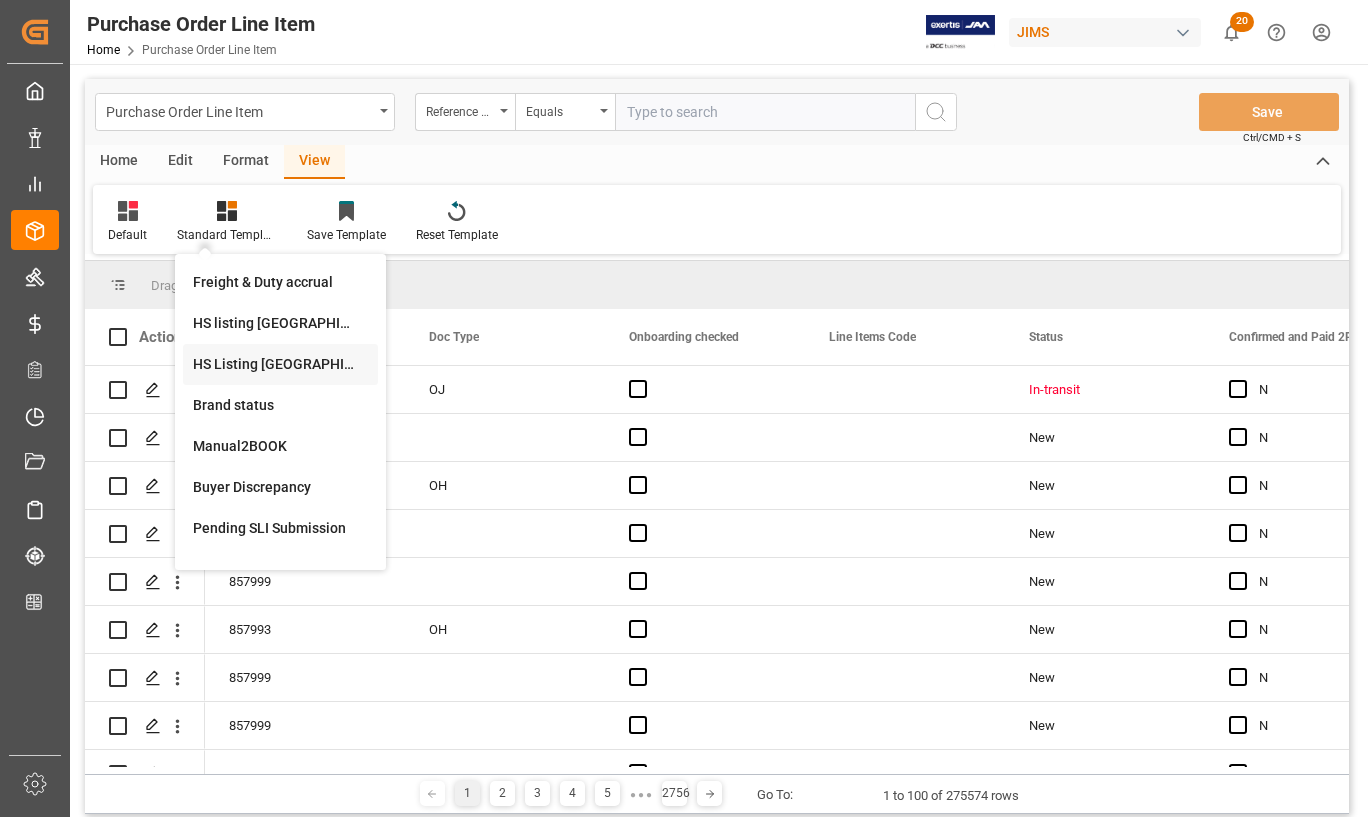 click on "HS Listing CANADA" at bounding box center [280, 364] 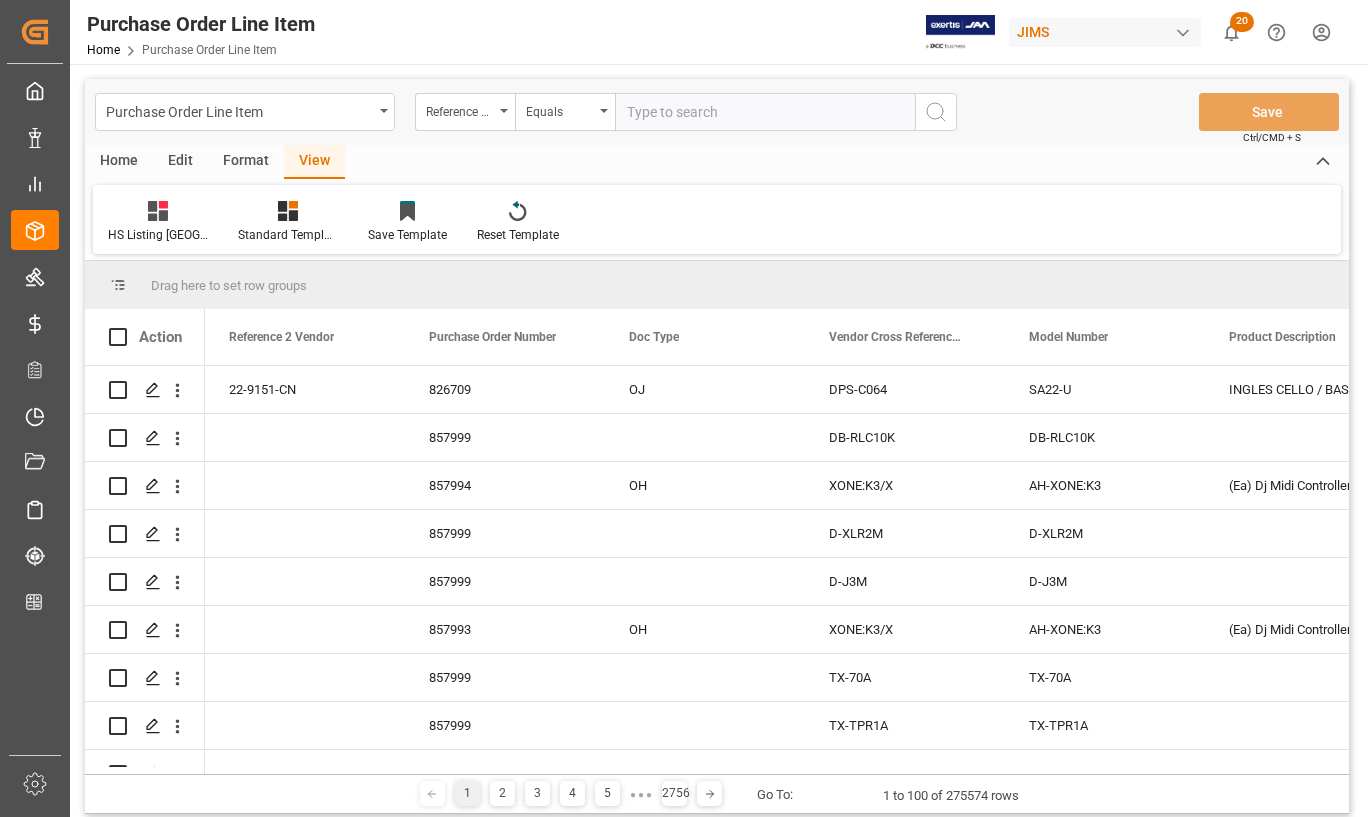 click at bounding box center (765, 112) 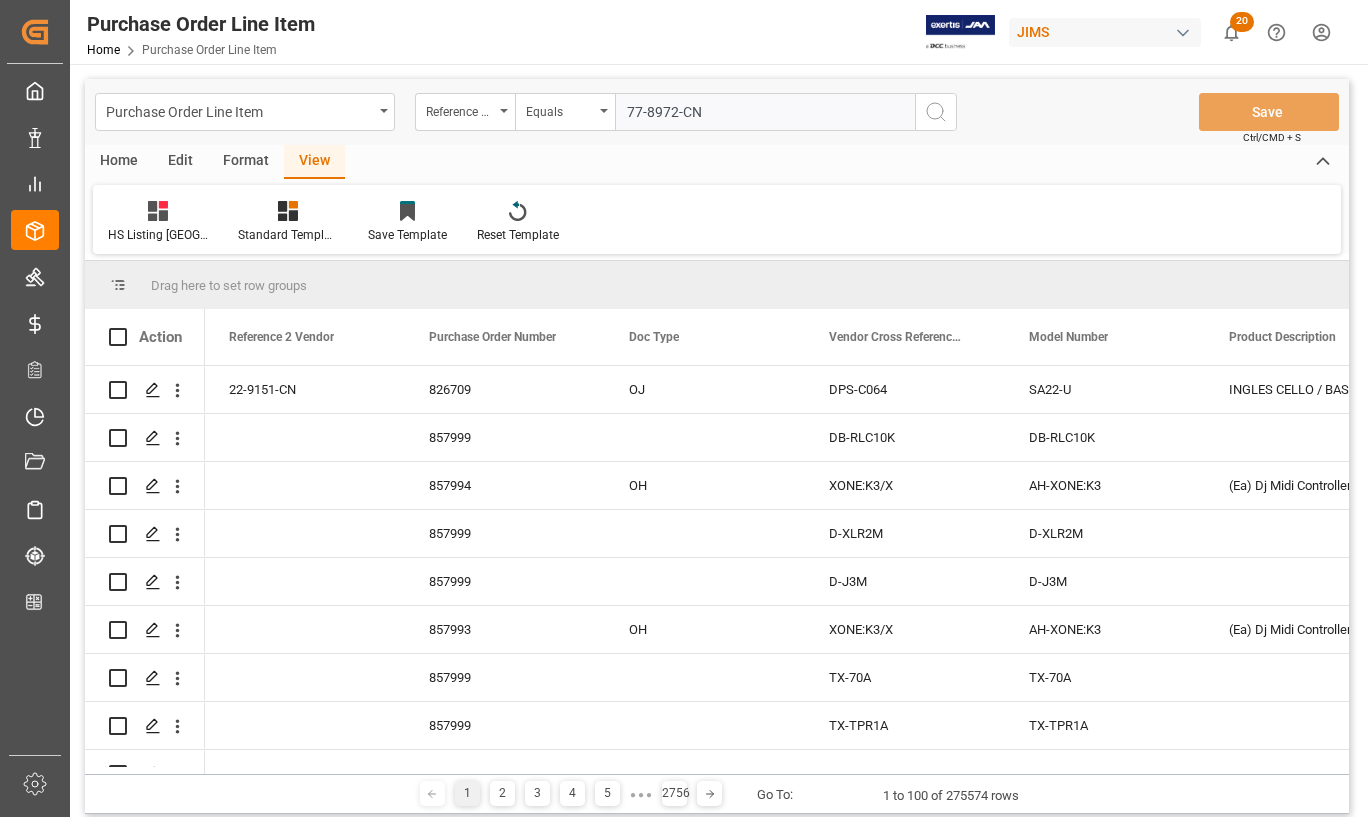 type on "77-8972-CN" 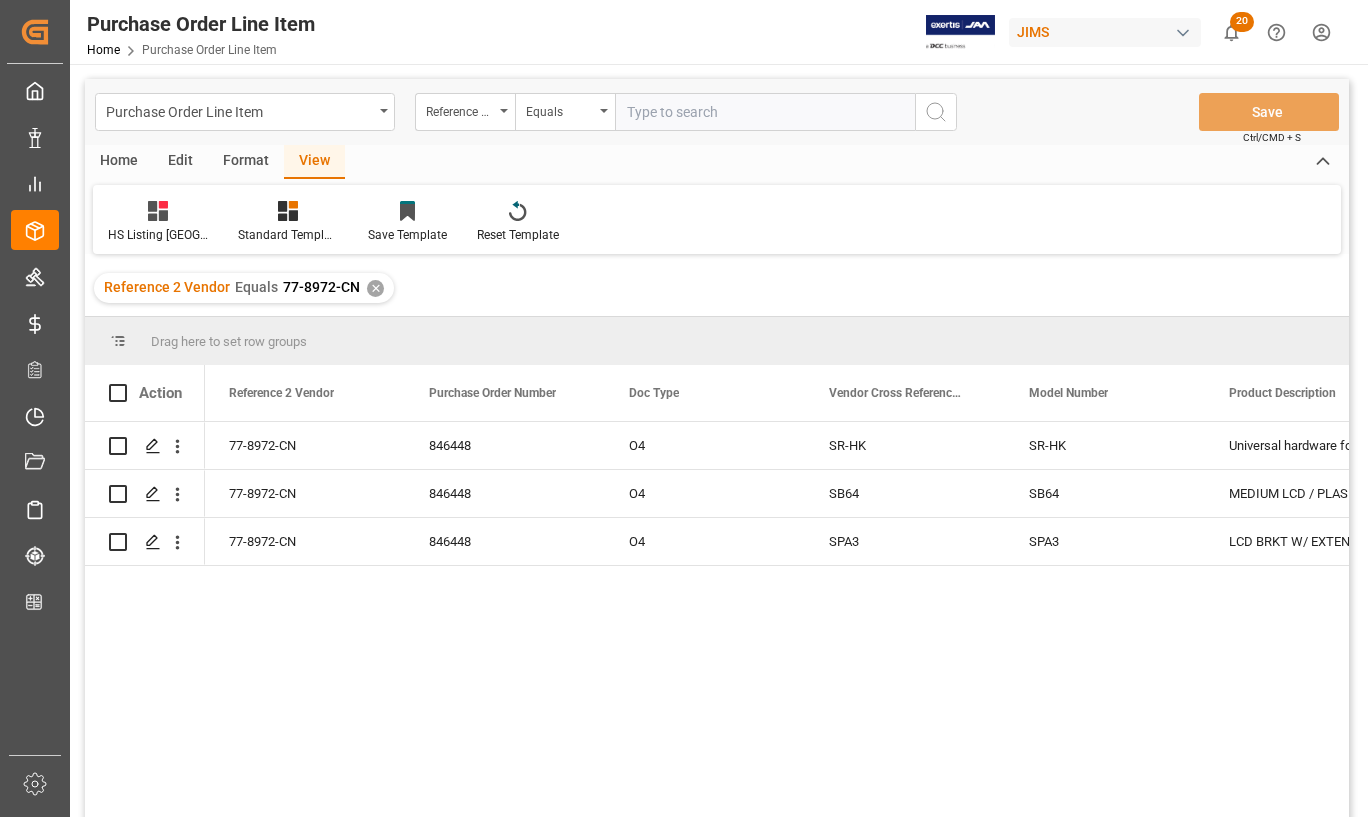 click on "Home" at bounding box center (119, 162) 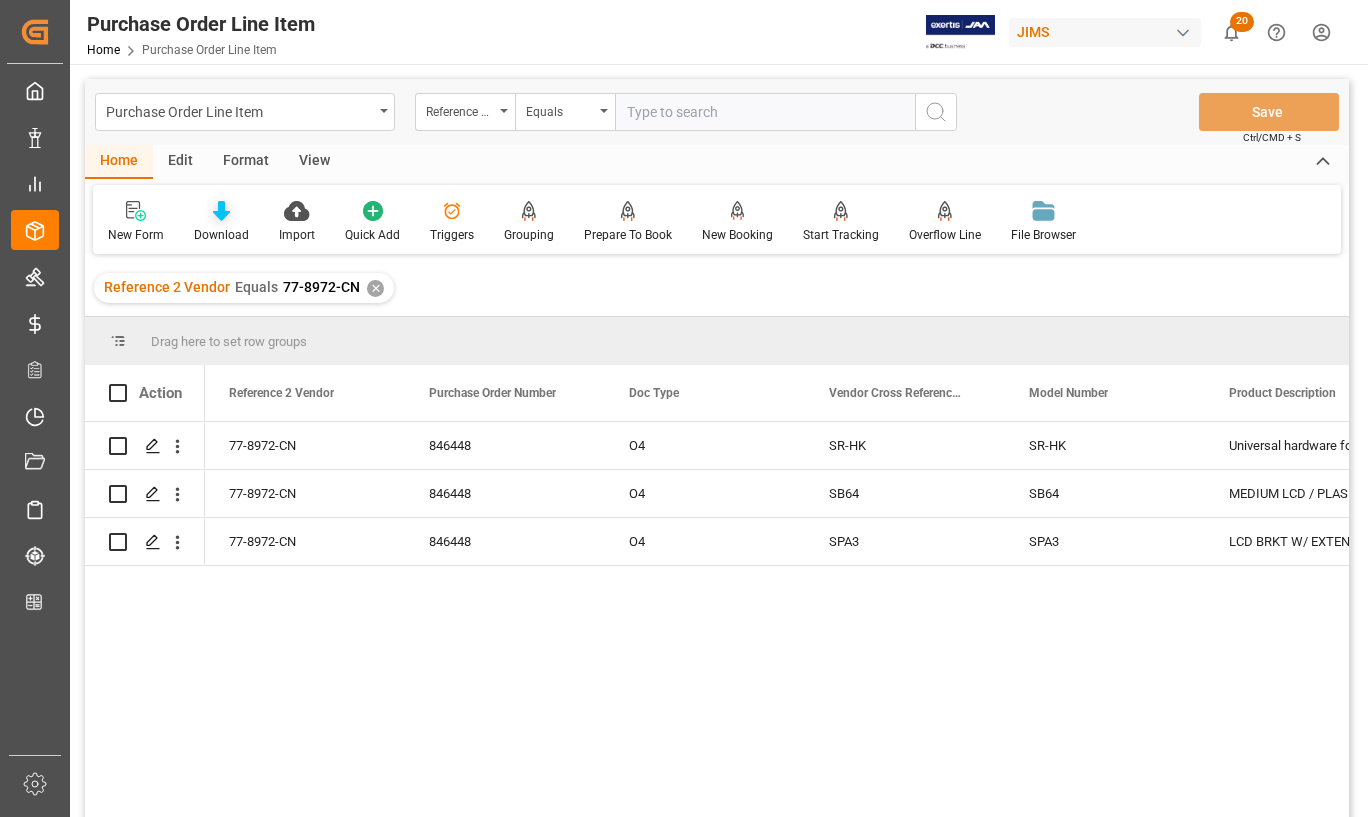 click 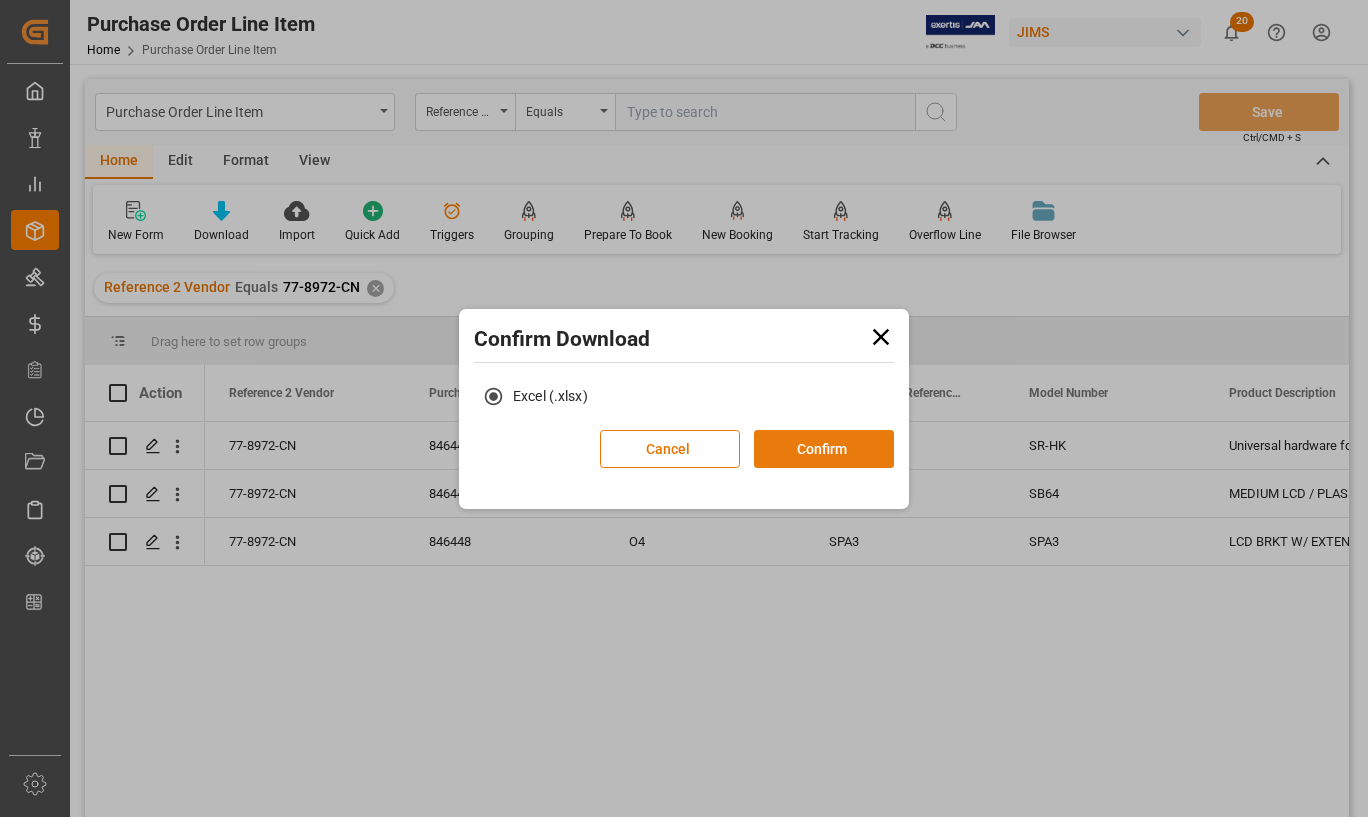 click on "Confirm" at bounding box center (824, 449) 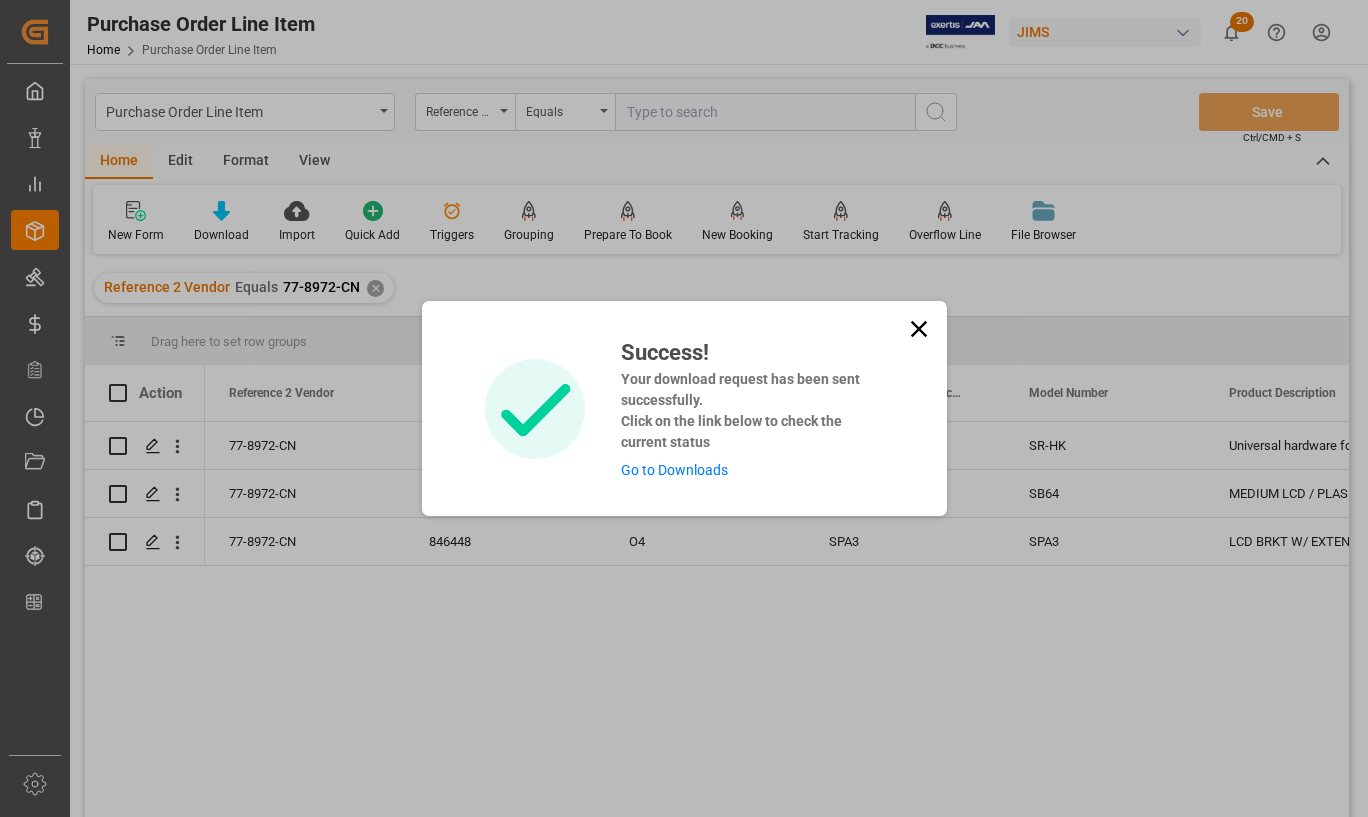 click on "Go to Downloads" at bounding box center [674, 470] 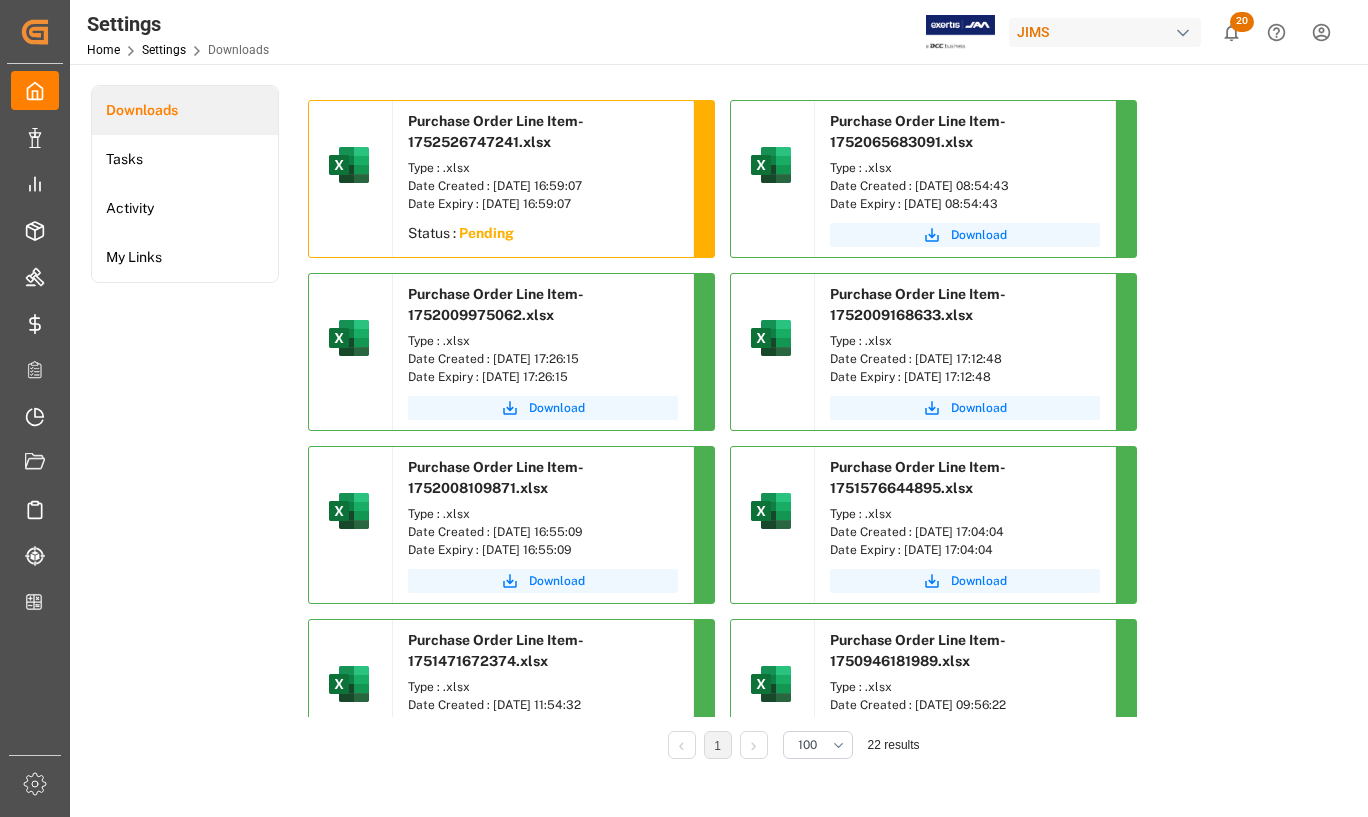 click on "Status :   Pending" at bounding box center [543, 236] 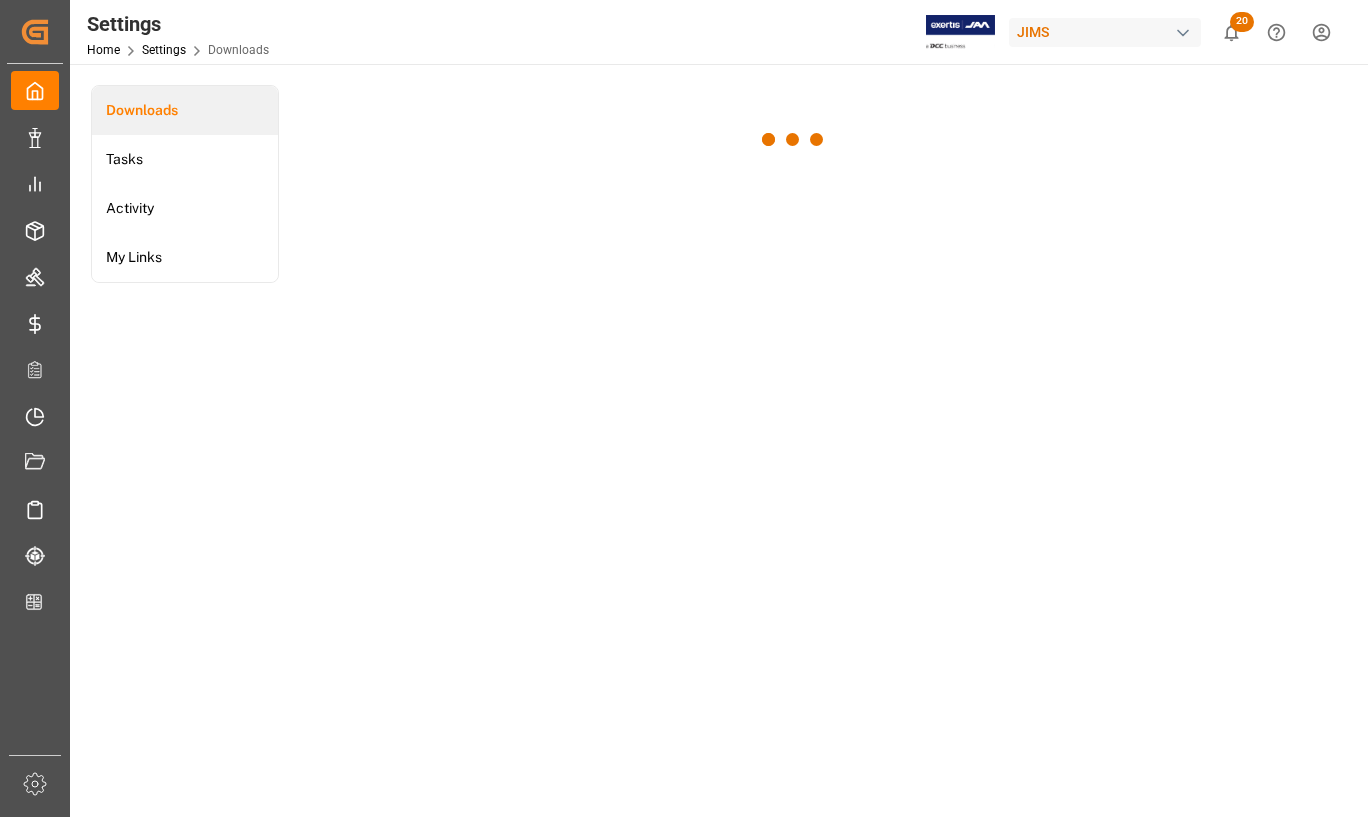 scroll, scrollTop: 0, scrollLeft: 0, axis: both 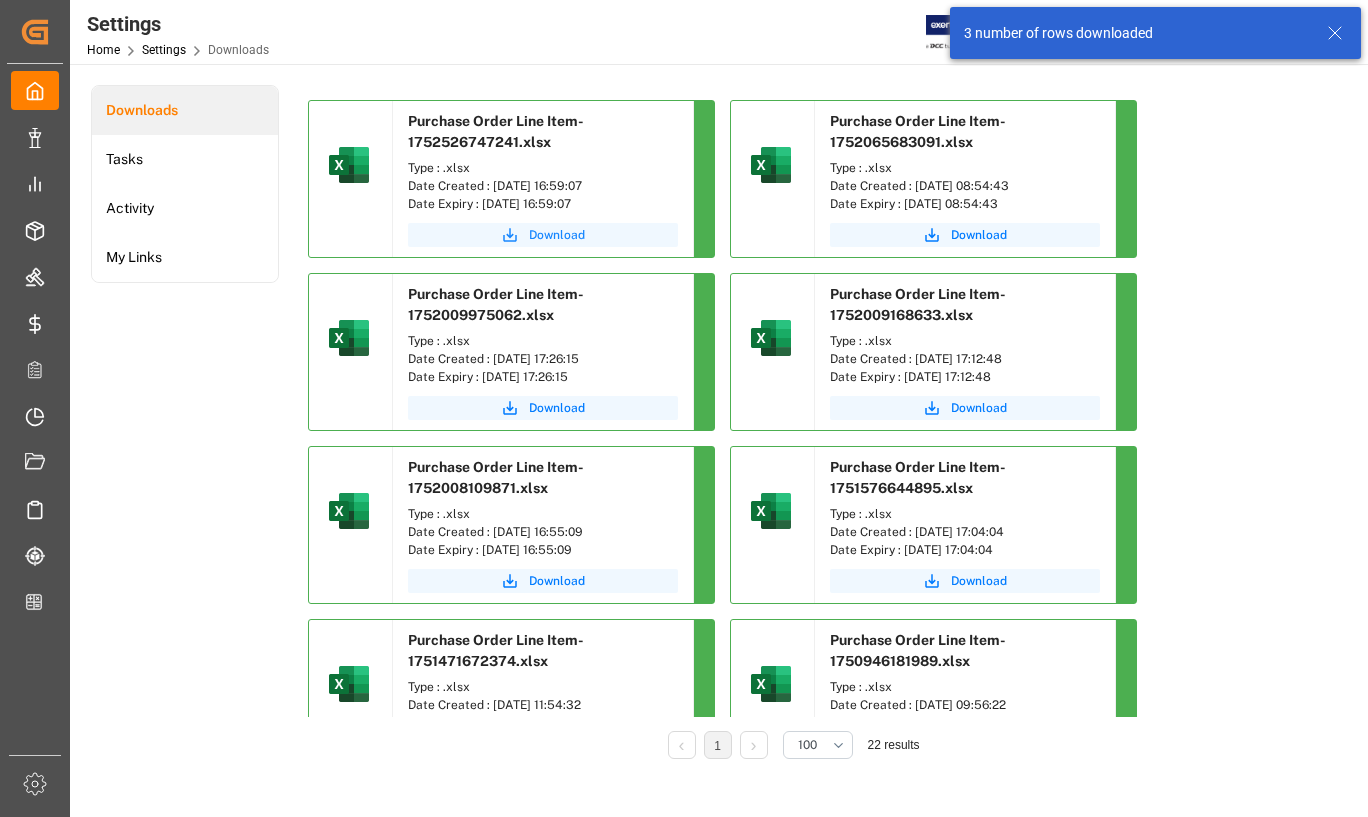 click on "Download" at bounding box center (557, 235) 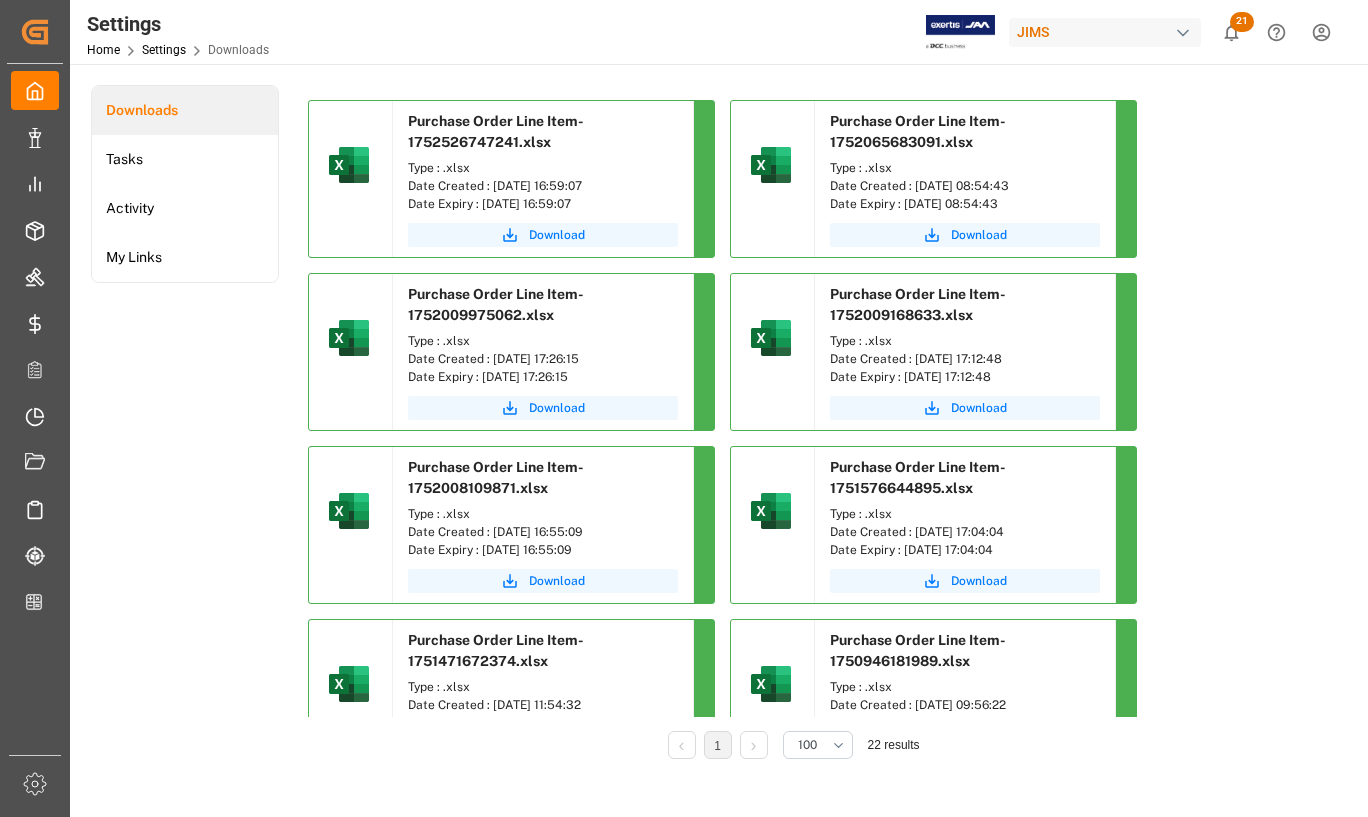 type 